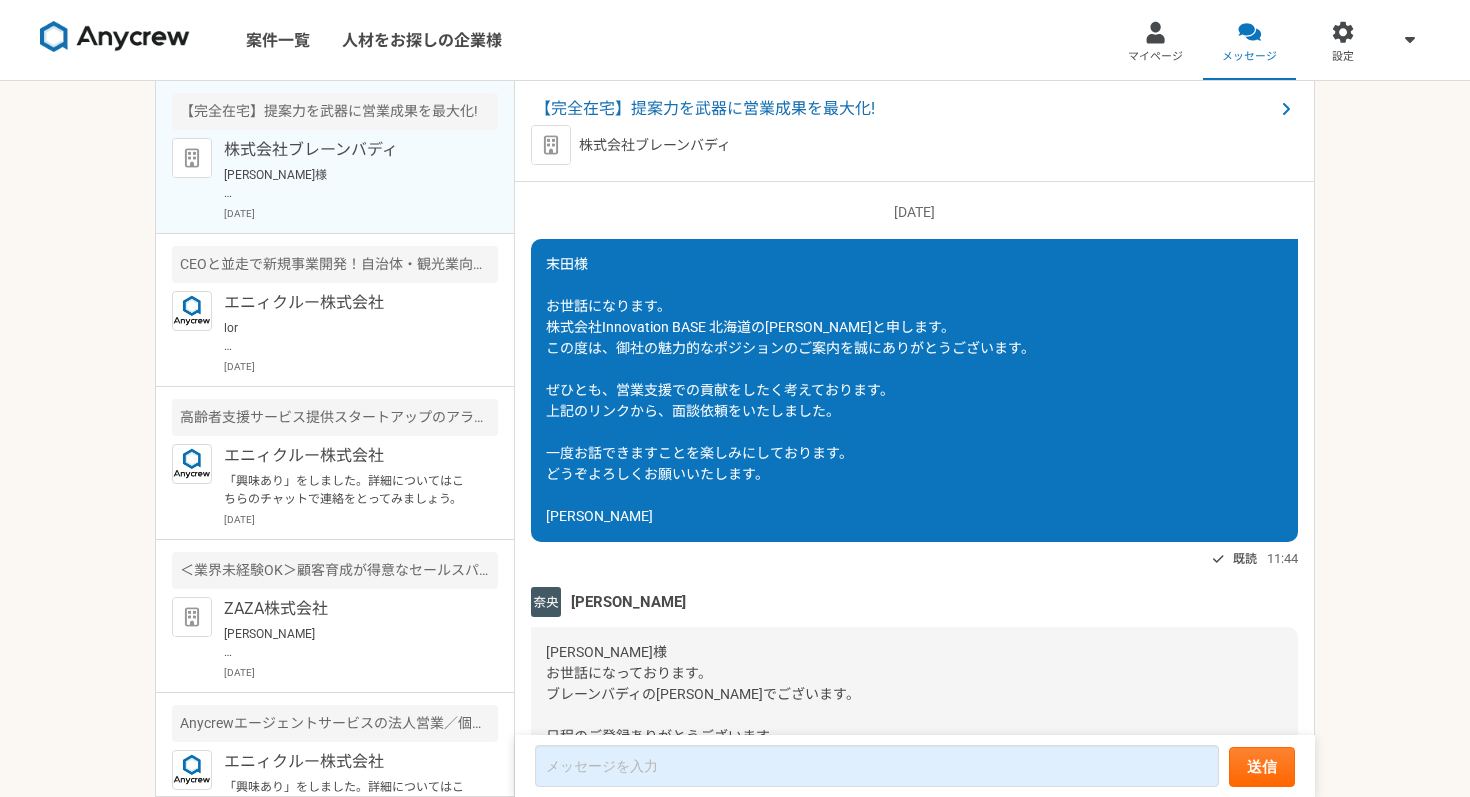 scroll, scrollTop: 0, scrollLeft: 0, axis: both 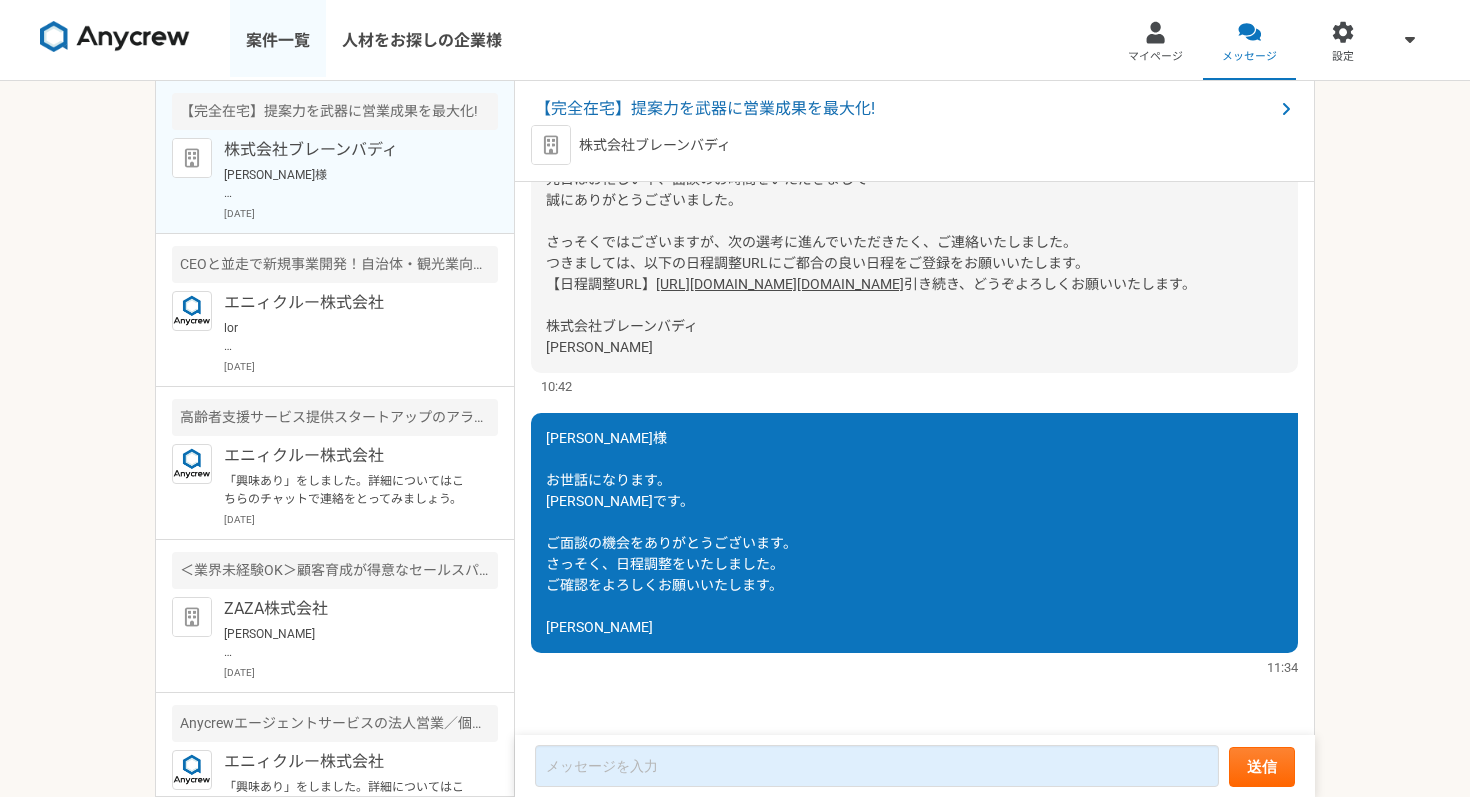 click on "案件一覧" at bounding box center [278, 40] 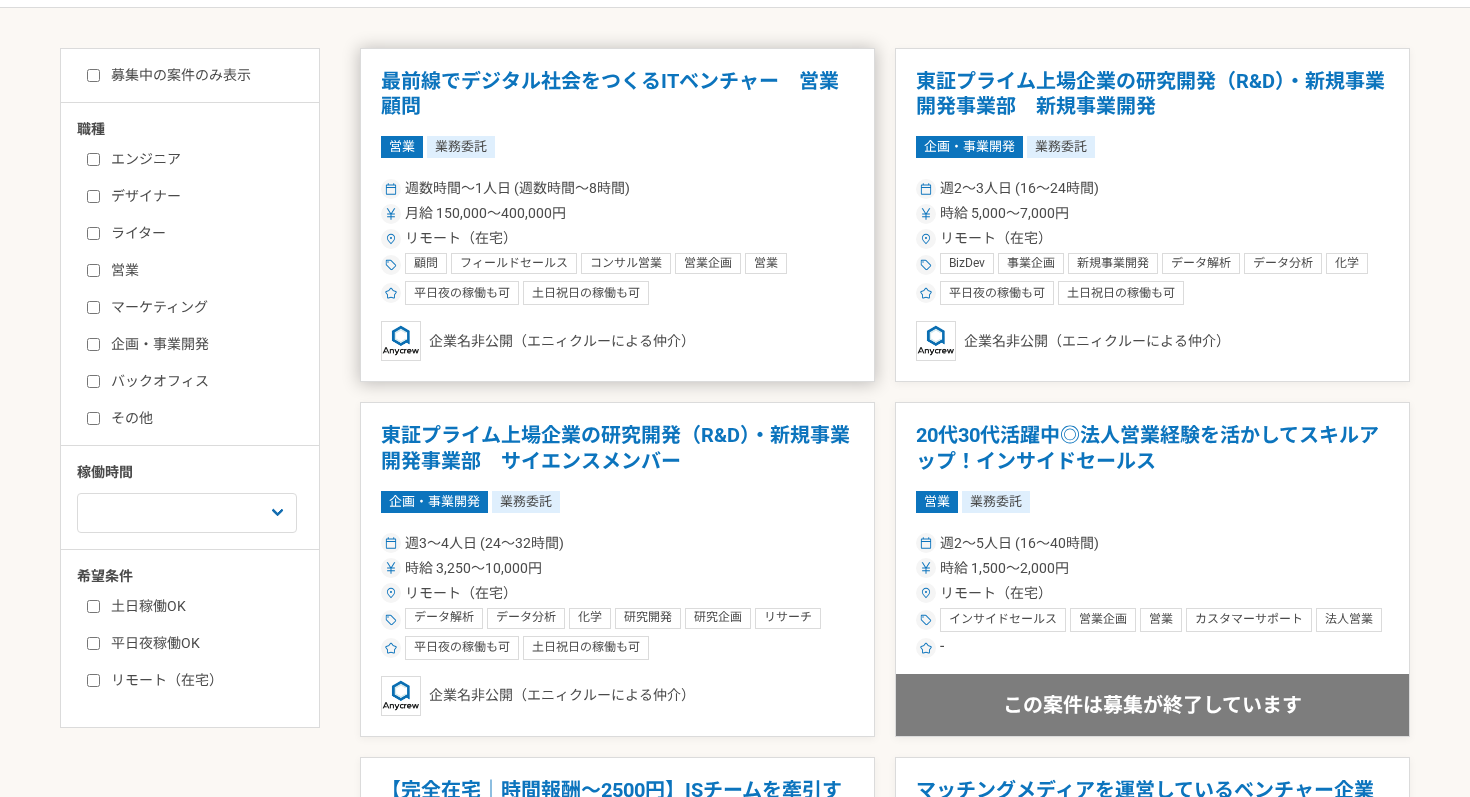 scroll, scrollTop: 0, scrollLeft: 0, axis: both 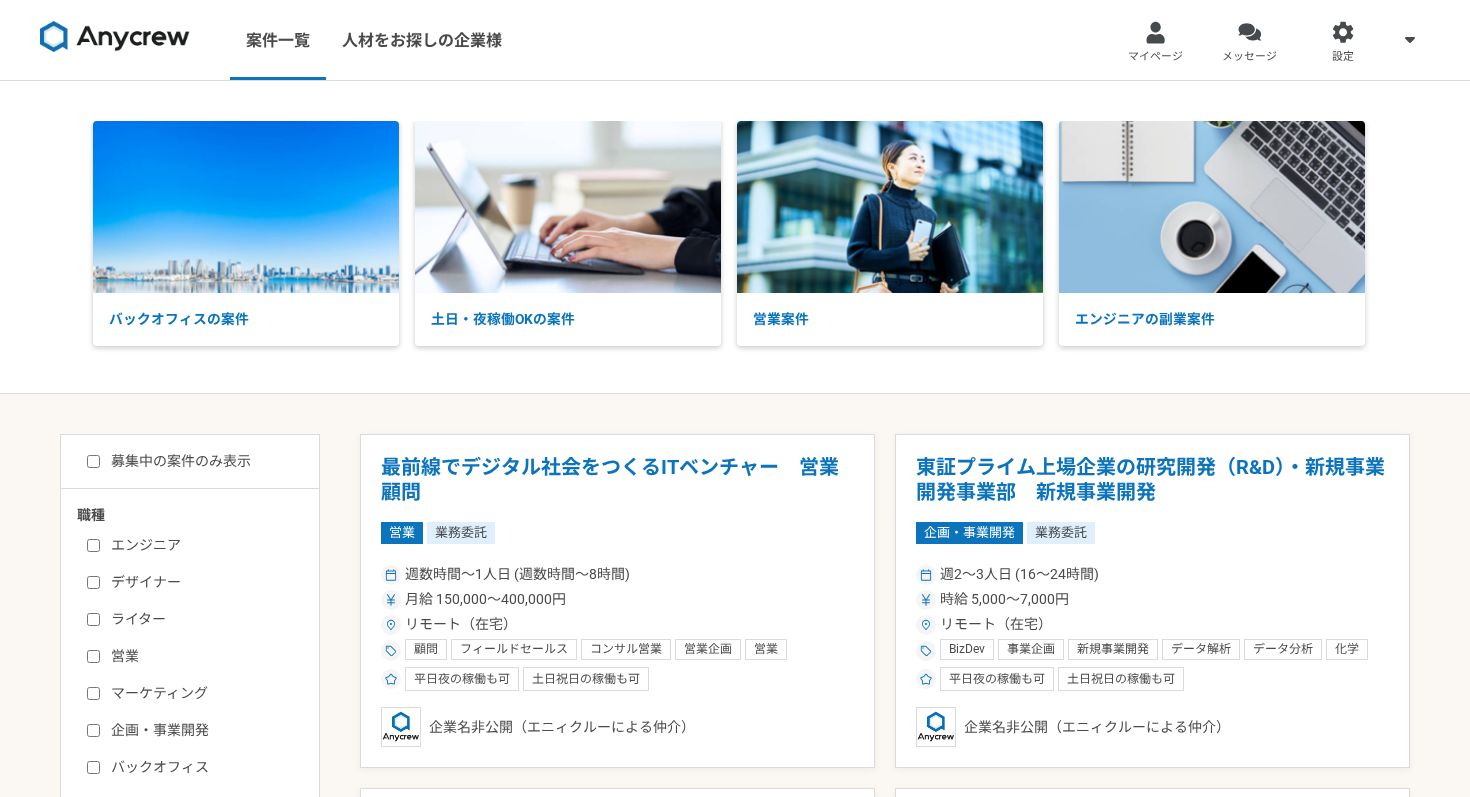 click on "募集中の案件のみ表示" at bounding box center [93, 461] 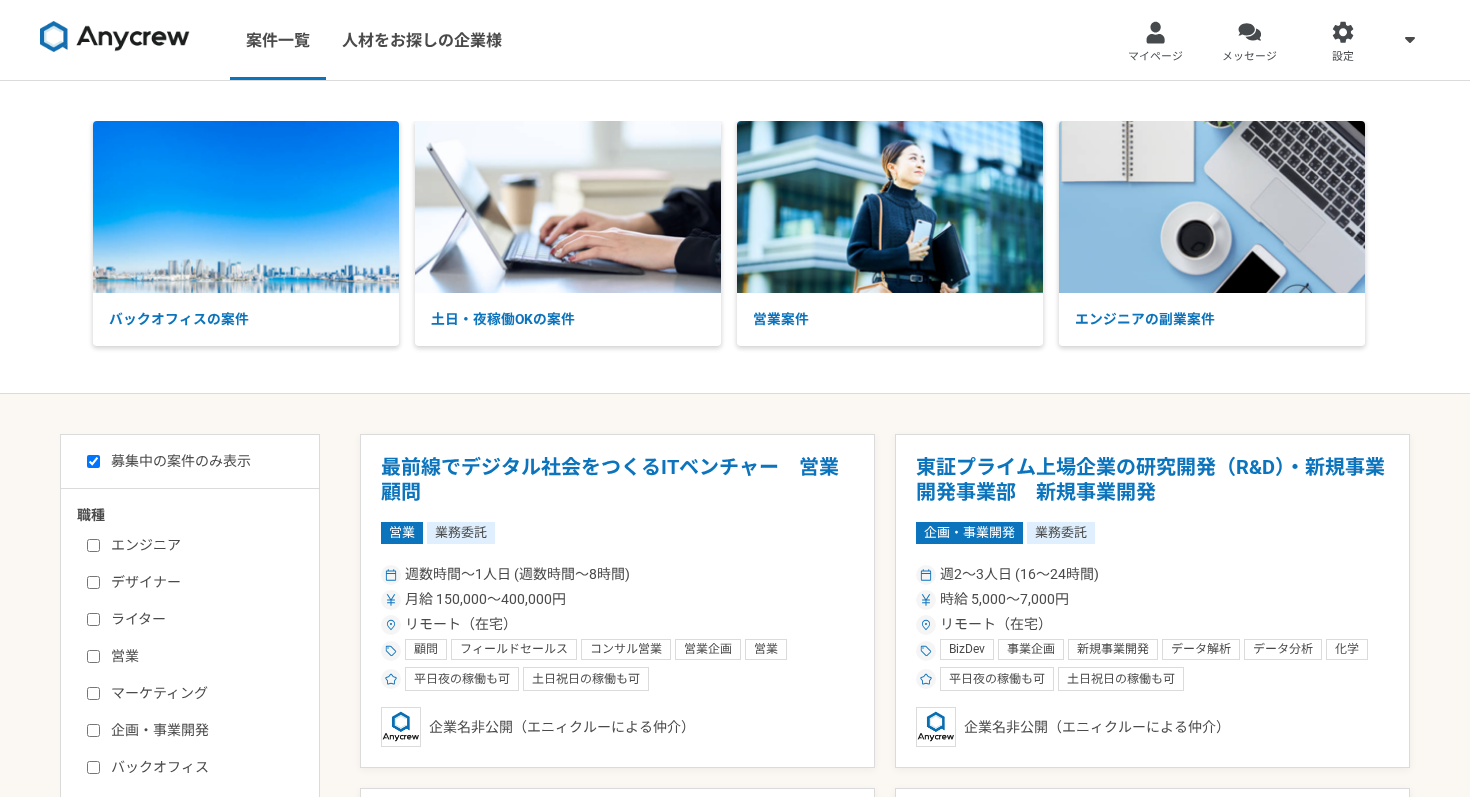 checkbox on "true" 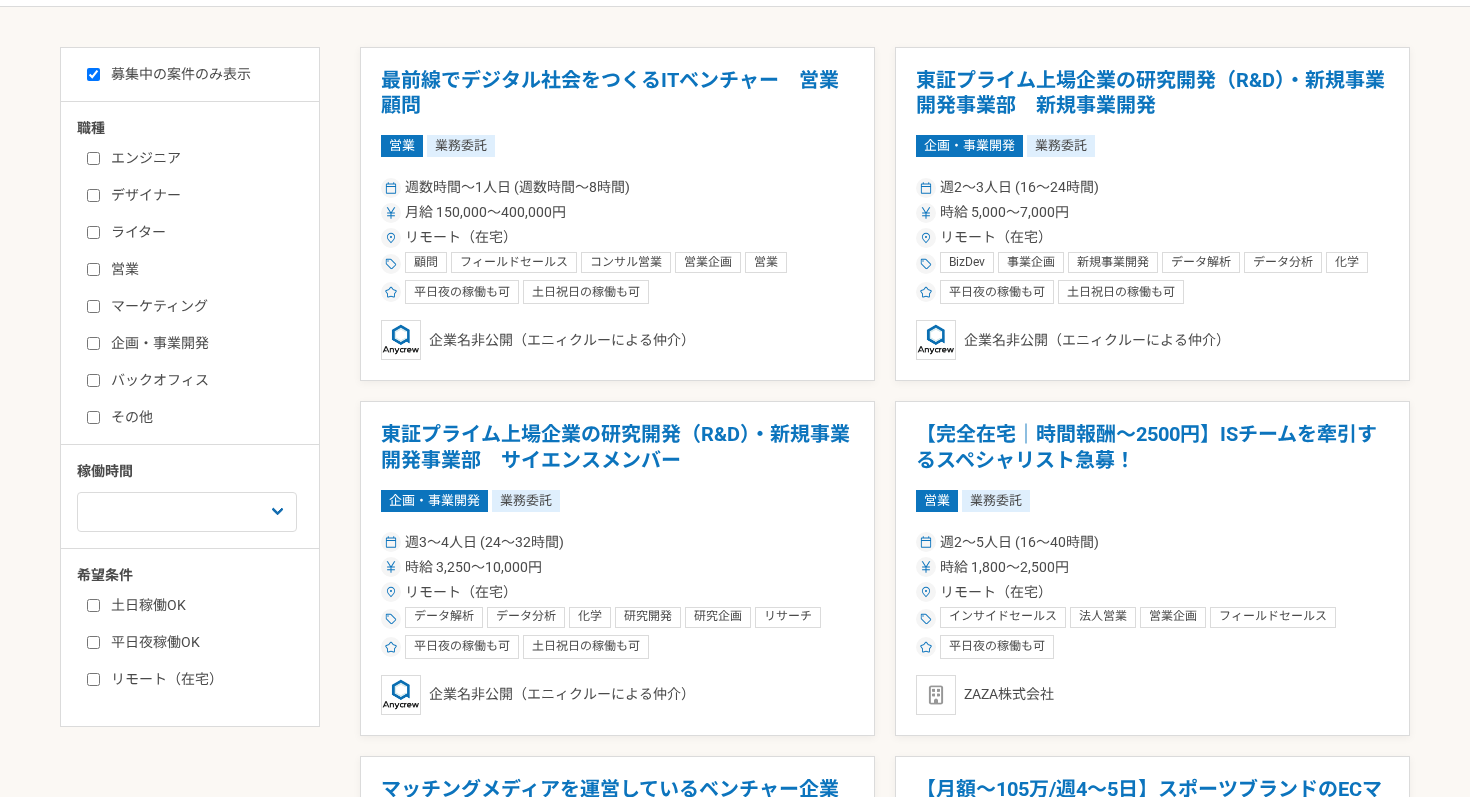 scroll, scrollTop: 397, scrollLeft: 0, axis: vertical 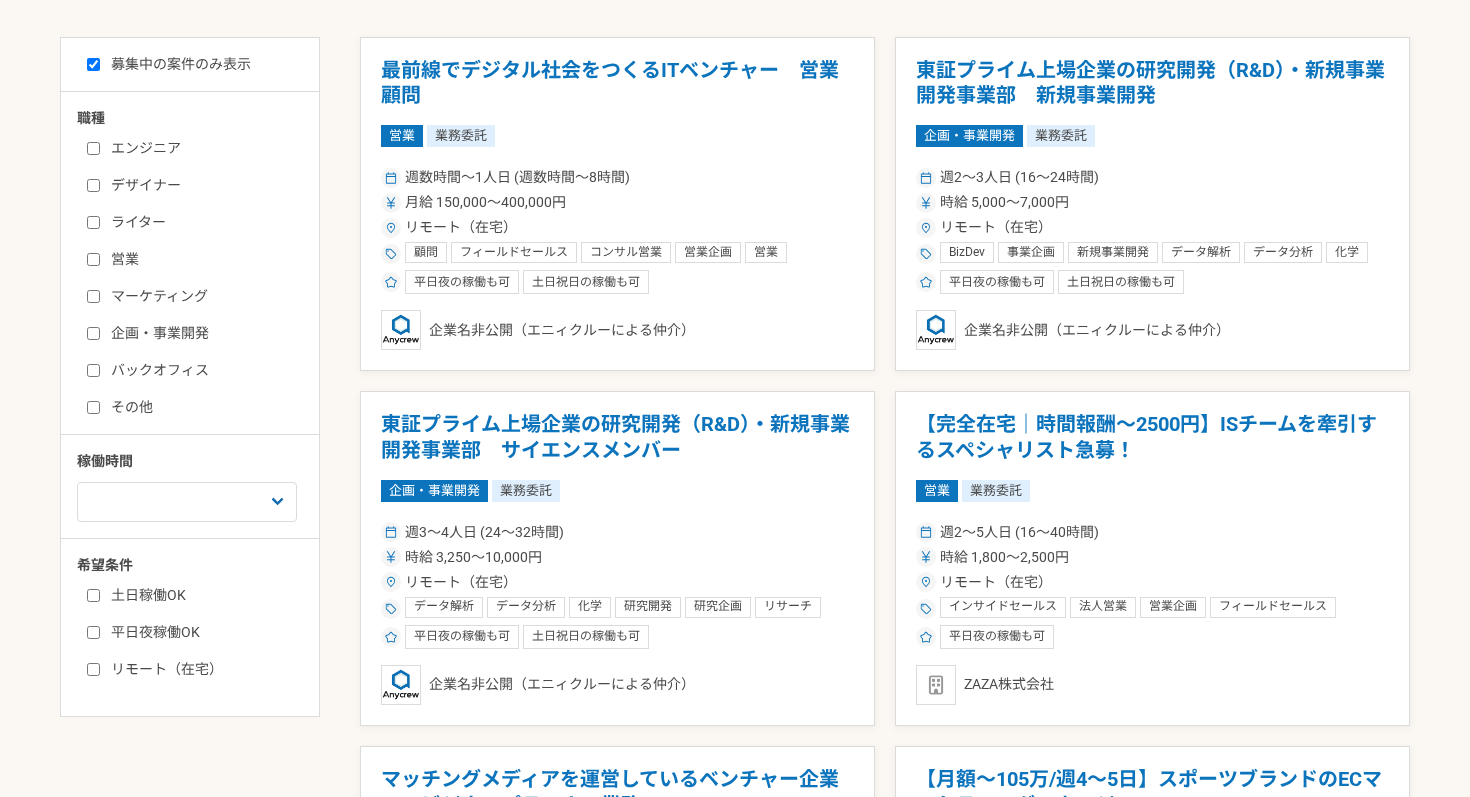 click on "リモート（在宅）" at bounding box center (202, 669) 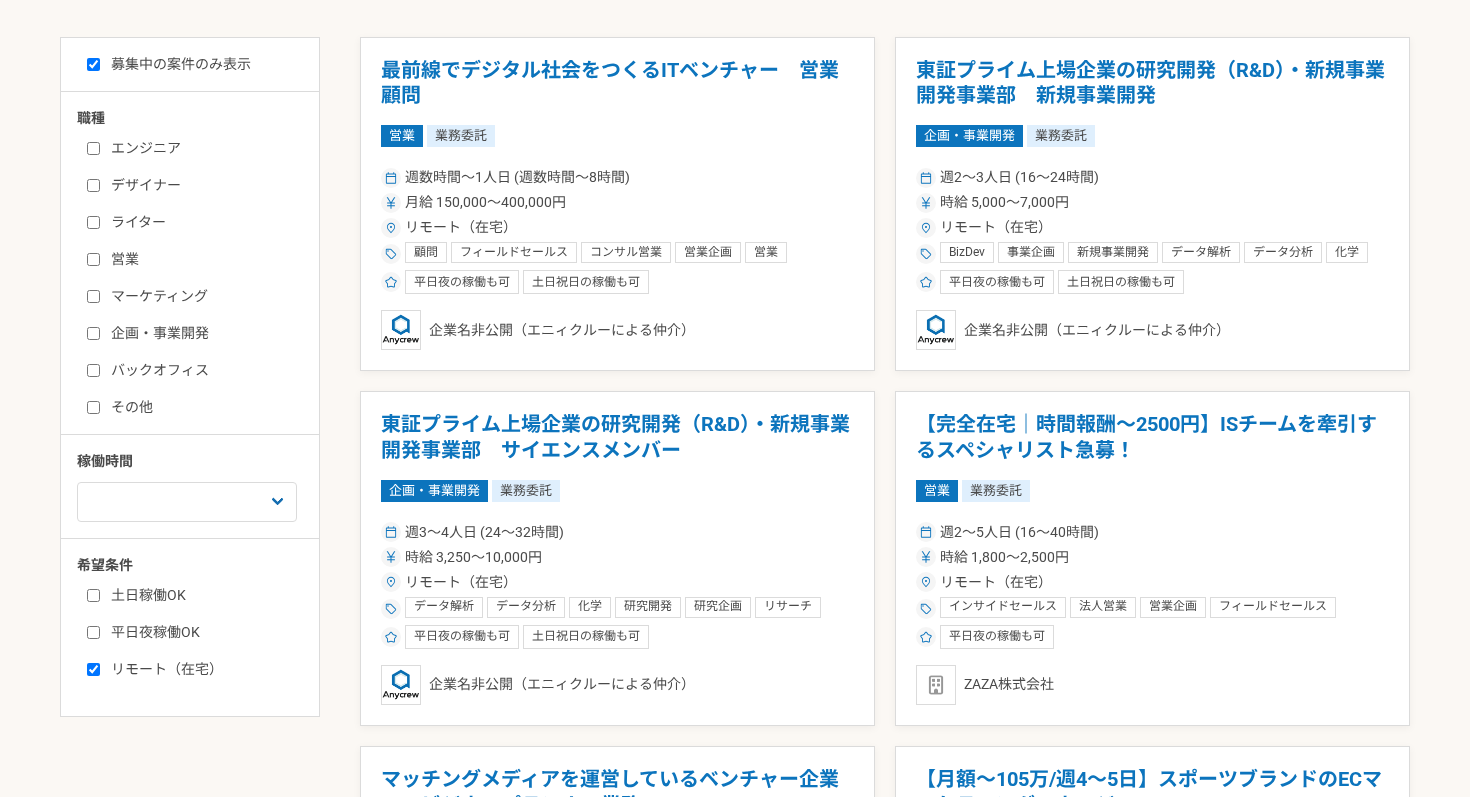 checkbox on "true" 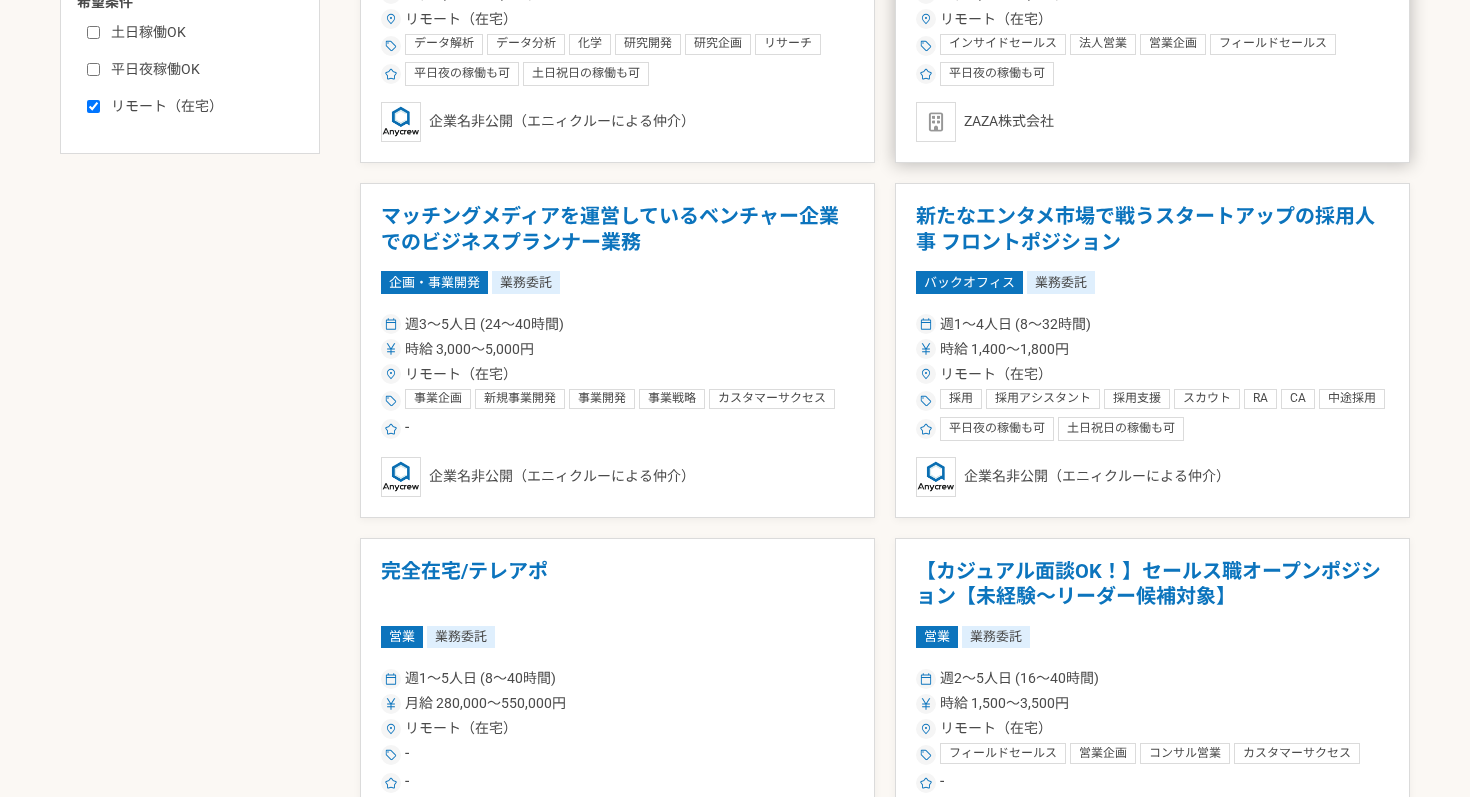 scroll, scrollTop: 994, scrollLeft: 0, axis: vertical 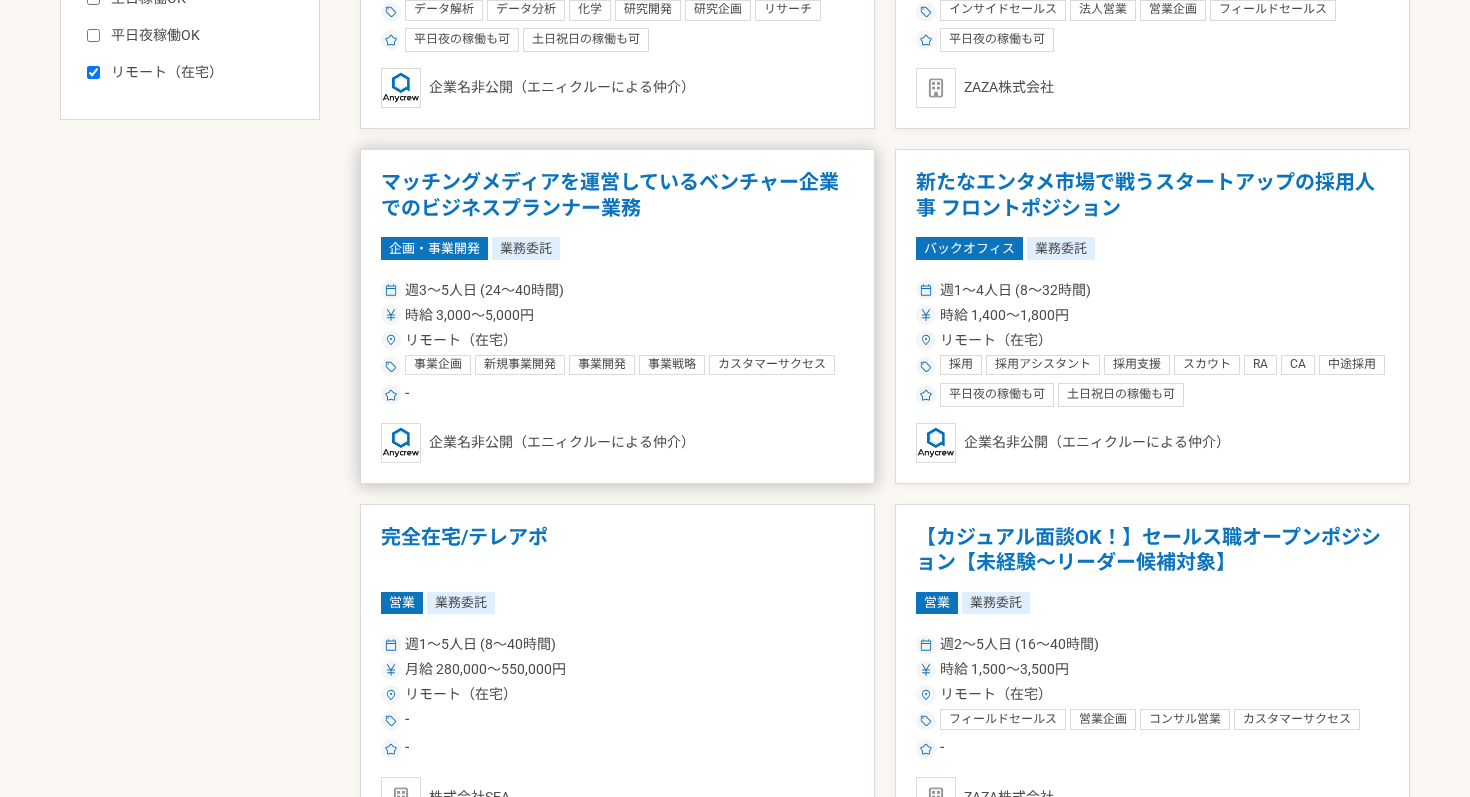 click on "企画・事業開発 業務委託" at bounding box center [617, 248] 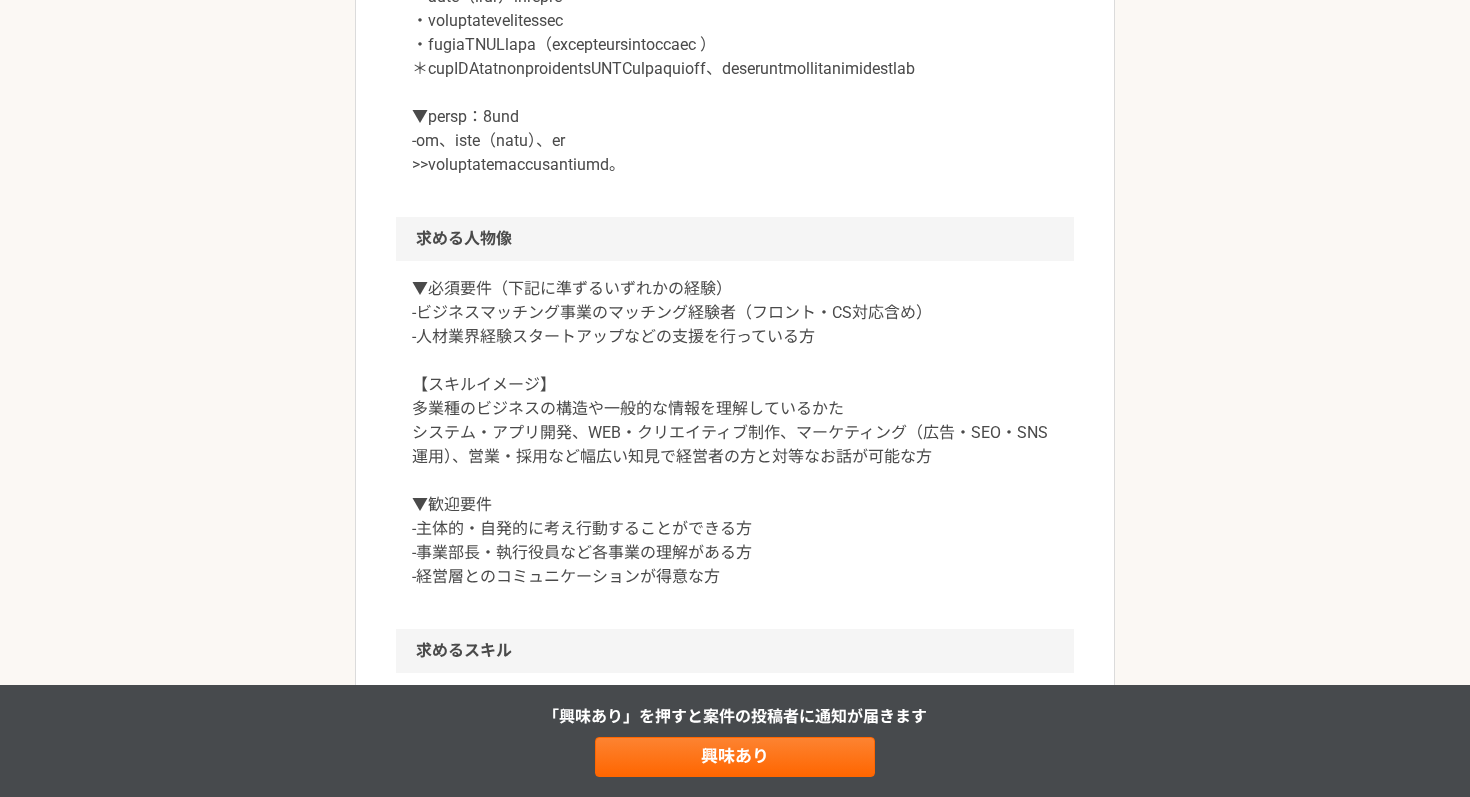scroll, scrollTop: 1247, scrollLeft: 0, axis: vertical 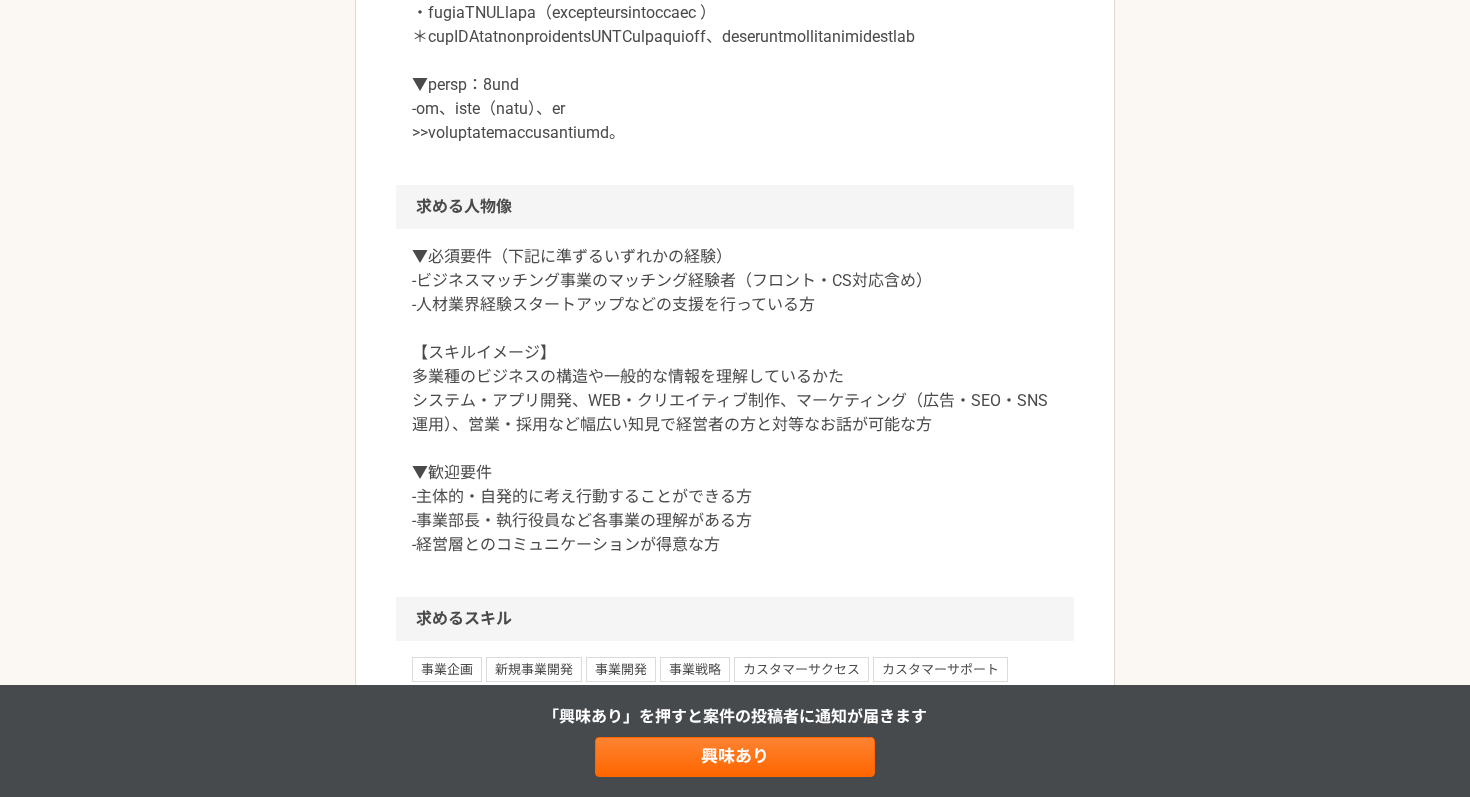 click on "▼必須要件（下記に準ずるいずれかの経験）
-ビジネスマッチング事業のマッチング経験者（フロント・CS対応含め）
-人材業界経験スタートアップなどの支援を行っている方
【スキルイメージ】
多業種のビジネスの構造や一般的な情報を理解しているかた
システム・アプリ開発、WEB・クリエイティブ制作、マーケティング（広告・SEO・SNS運用）、営業・採用など幅広い知見で経営者の方と対等なお話が可能な方
▼歓迎要件
-主体的・自発的に考え行動することができる方
-事業部長・執行役員など各事業の理解がある方
-経営層とのコミュニケーションが得意な方" at bounding box center (735, 401) 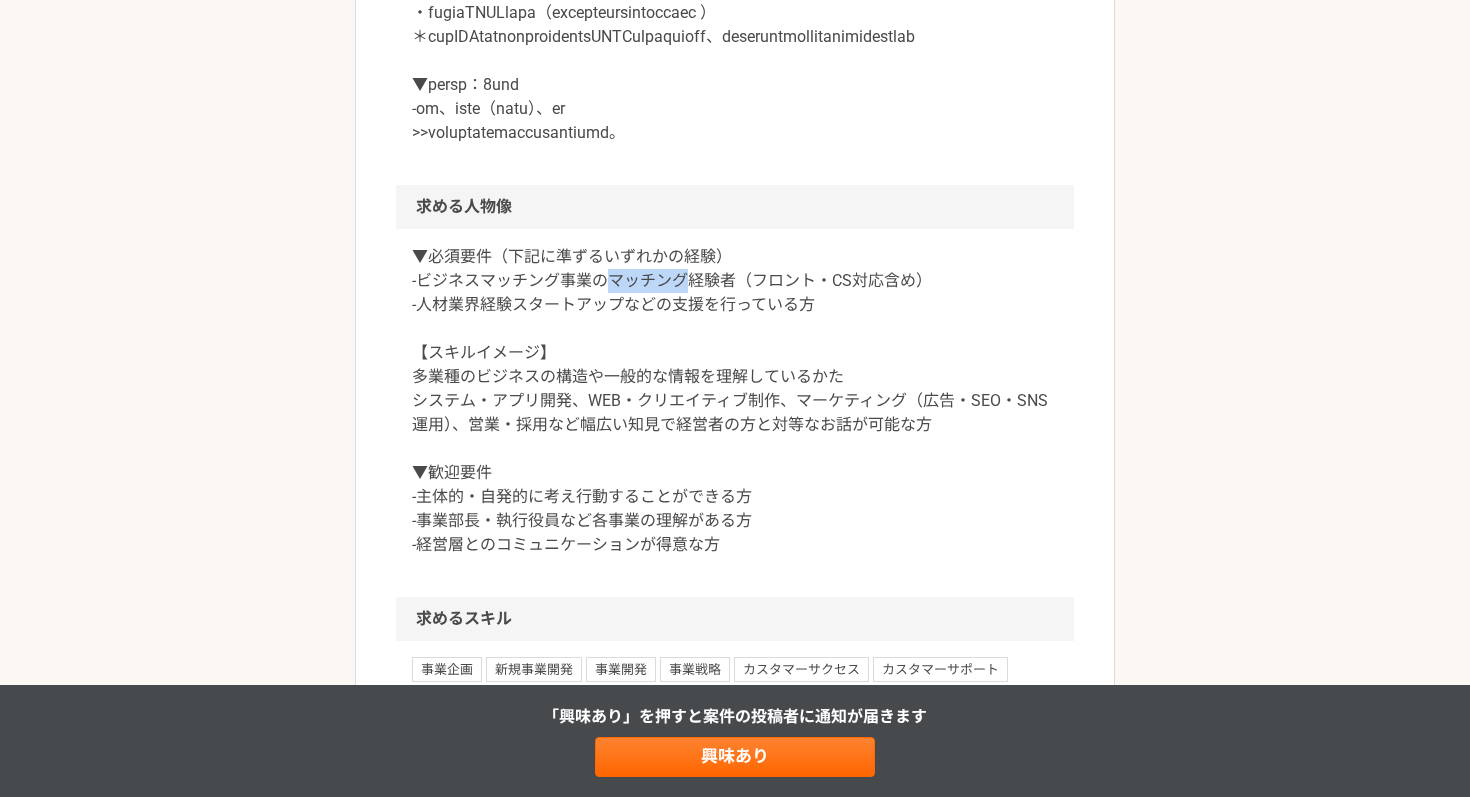 click on "▼必須要件（下記に準ずるいずれかの経験）
-ビジネスマッチング事業のマッチング経験者（フロント・CS対応含め）
-人材業界経験スタートアップなどの支援を行っている方
【スキルイメージ】
多業種のビジネスの構造や一般的な情報を理解しているかた
システム・アプリ開発、WEB・クリエイティブ制作、マーケティング（広告・SEO・SNS運用）、営業・採用など幅広い知見で経営者の方と対等なお話が可能な方
▼歓迎要件
-主体的・自発的に考え行動することができる方
-事業部長・執行役員など各事業の理解がある方
-経営層とのコミュニケーションが得意な方" at bounding box center (735, 401) 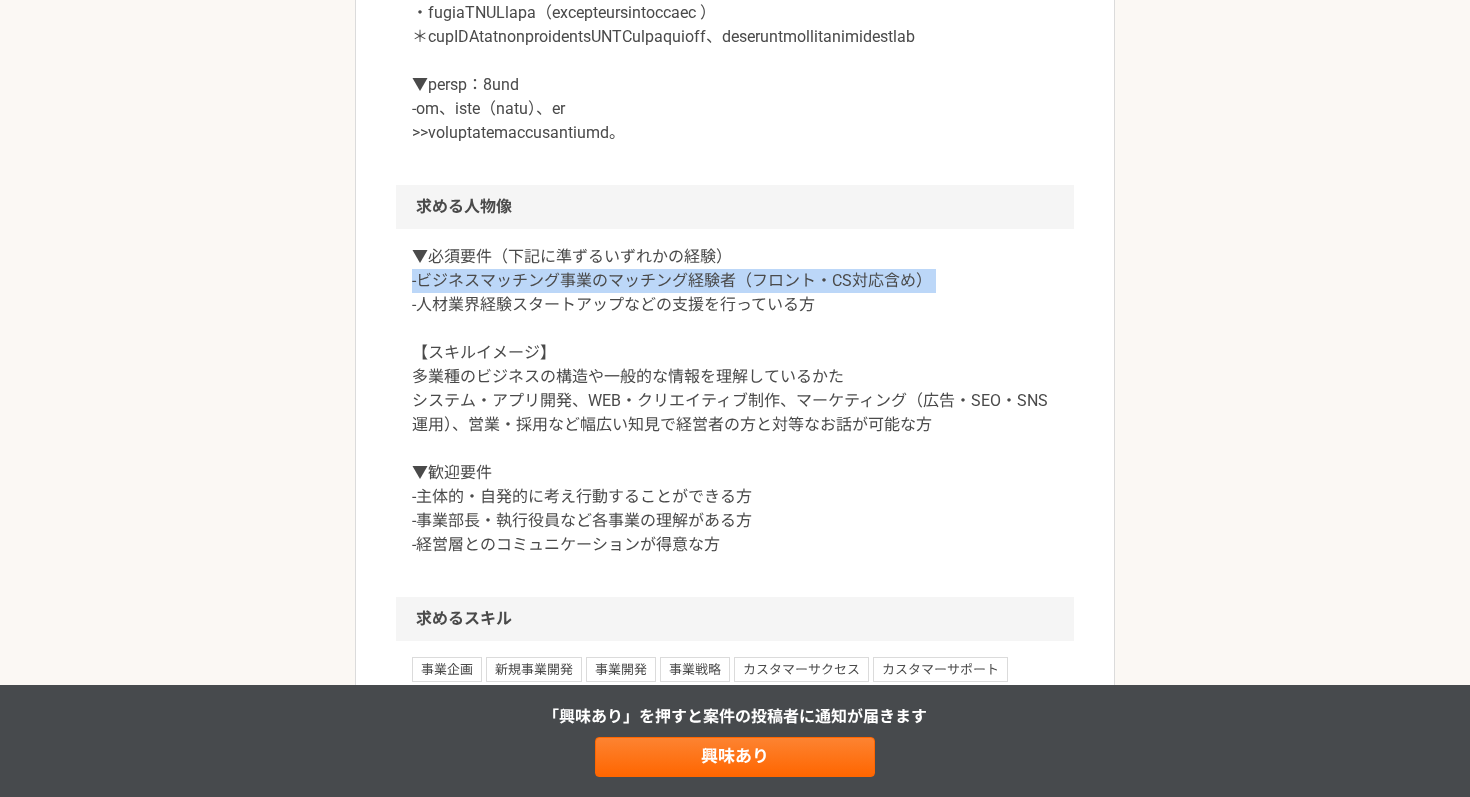 click on "▼必須要件（下記に準ずるいずれかの経験）
-ビジネスマッチング事業のマッチング経験者（フロント・CS対応含め）
-人材業界経験スタートアップなどの支援を行っている方
【スキルイメージ】
多業種のビジネスの構造や一般的な情報を理解しているかた
システム・アプリ開発、WEB・クリエイティブ制作、マーケティング（広告・SEO・SNS運用）、営業・採用など幅広い知見で経営者の方と対等なお話が可能な方
▼歓迎要件
-主体的・自発的に考え行動することができる方
-事業部長・執行役員など各事業の理解がある方
-経営層とのコミュニケーションが得意な方" at bounding box center (735, 401) 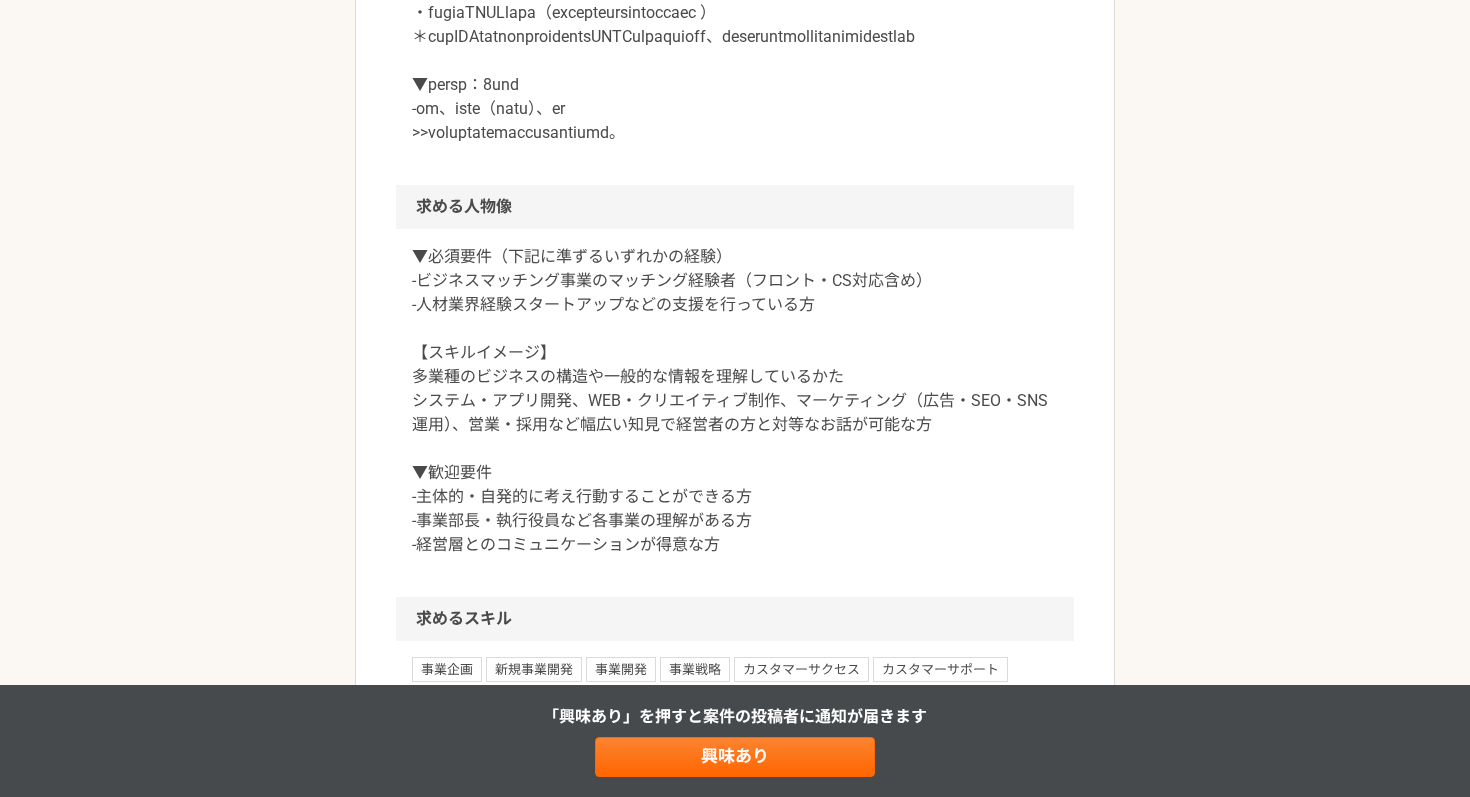 click on "▼必須要件（下記に準ずるいずれかの経験）
-ビジネスマッチング事業のマッチング経験者（フロント・CS対応含め）
-人材業界経験スタートアップなどの支援を行っている方
【スキルイメージ】
多業種のビジネスの構造や一般的な情報を理解しているかた
システム・アプリ開発、WEB・クリエイティブ制作、マーケティング（広告・SEO・SNS運用）、営業・採用など幅広い知見で経営者の方と対等なお話が可能な方
▼歓迎要件
-主体的・自発的に考え行動することができる方
-事業部長・執行役員など各事業の理解がある方
-経営層とのコミュニケーションが得意な方" at bounding box center [735, 401] 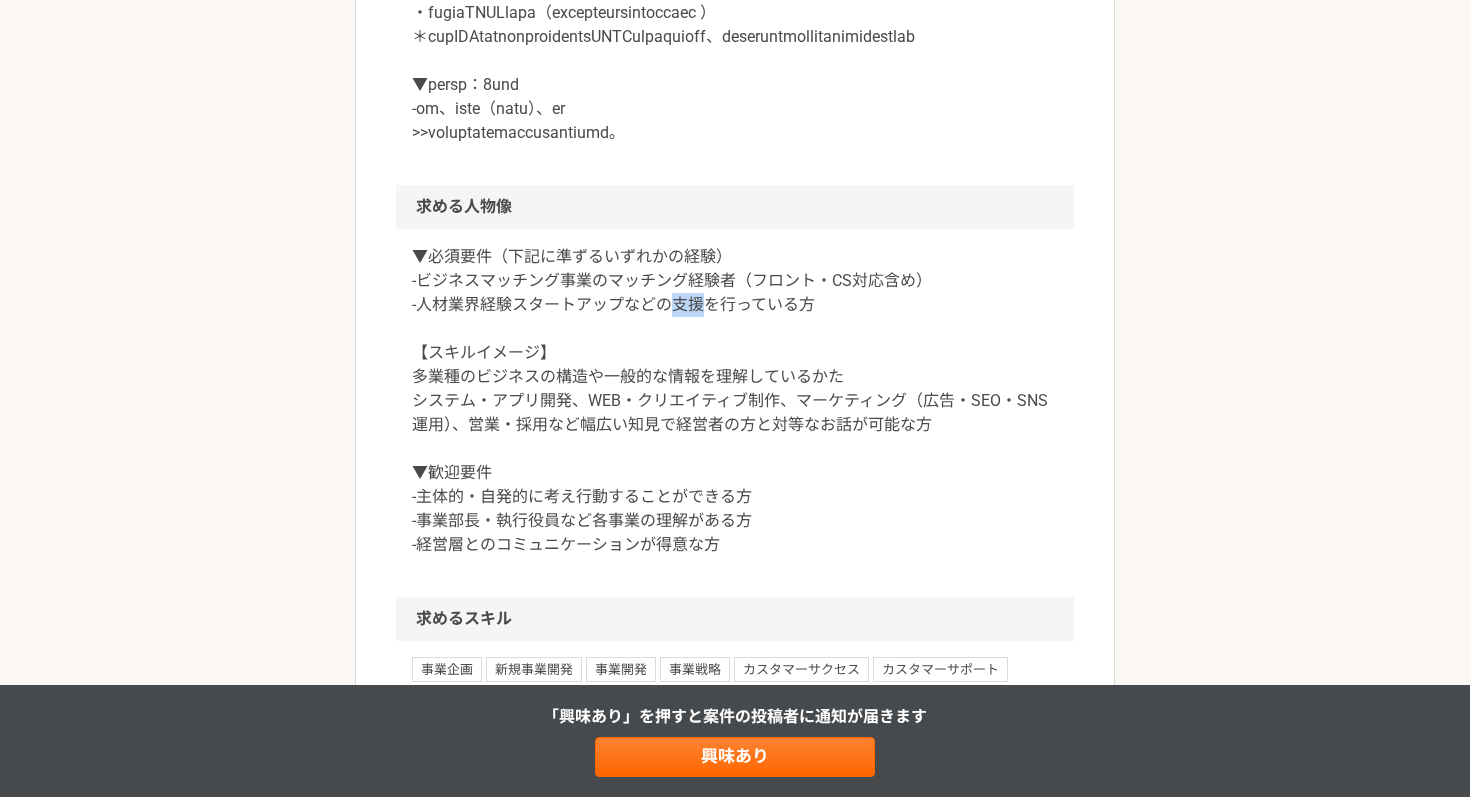 click on "▼必須要件（下記に準ずるいずれかの経験）
-ビジネスマッチング事業のマッチング経験者（フロント・CS対応含め）
-人材業界経験スタートアップなどの支援を行っている方
【スキルイメージ】
多業種のビジネスの構造や一般的な情報を理解しているかた
システム・アプリ開発、WEB・クリエイティブ制作、マーケティング（広告・SEO・SNS運用）、営業・採用など幅広い知見で経営者の方と対等なお話が可能な方
▼歓迎要件
-主体的・自発的に考え行動することができる方
-事業部長・執行役員など各事業の理解がある方
-経営層とのコミュニケーションが得意な方" at bounding box center (735, 401) 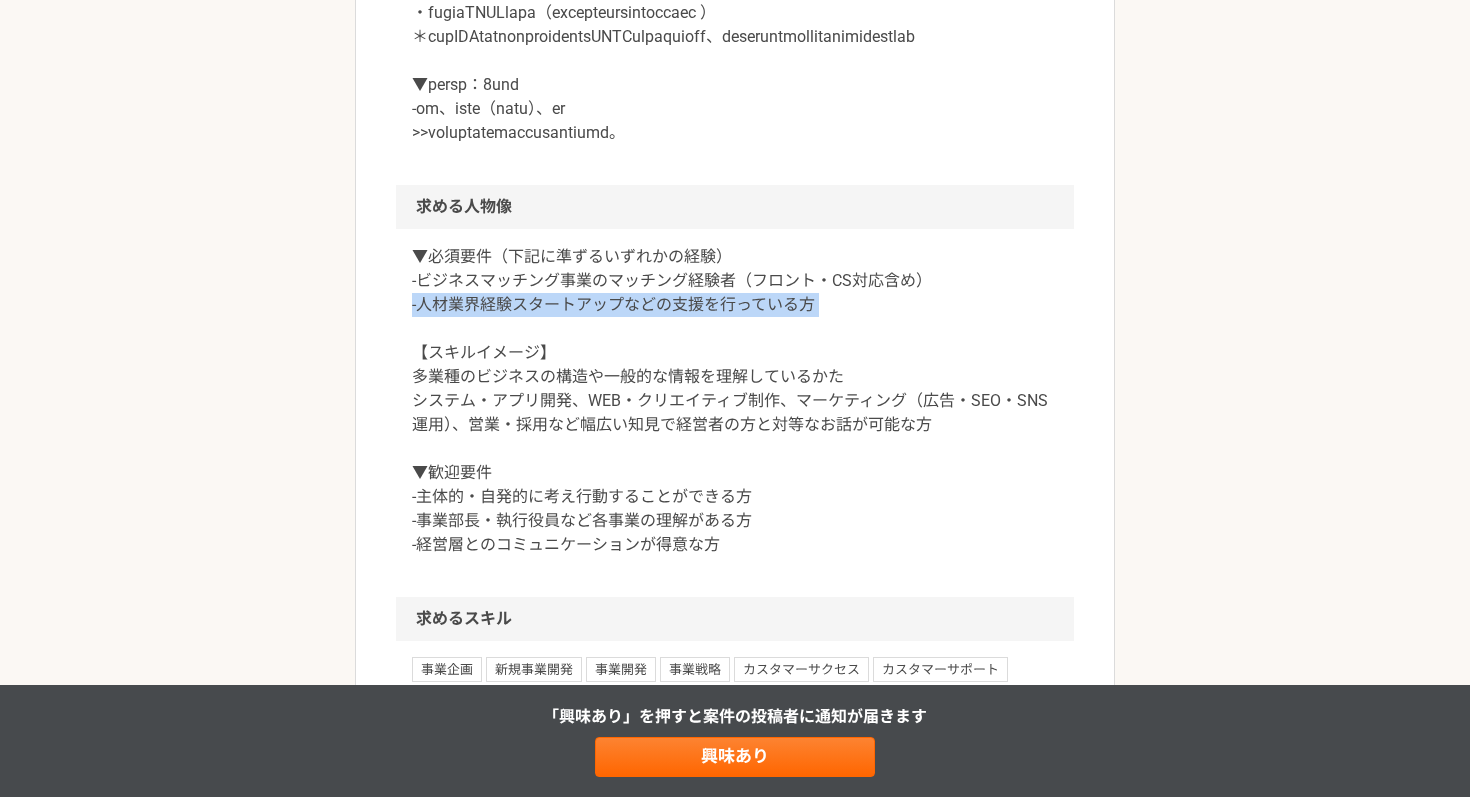 click on "▼必須要件（下記に準ずるいずれかの経験）
-ビジネスマッチング事業のマッチング経験者（フロント・CS対応含め）
-人材業界経験スタートアップなどの支援を行っている方
【スキルイメージ】
多業種のビジネスの構造や一般的な情報を理解しているかた
システム・アプリ開発、WEB・クリエイティブ制作、マーケティング（広告・SEO・SNS運用）、営業・採用など幅広い知見で経営者の方と対等なお話が可能な方
▼歓迎要件
-主体的・自発的に考え行動することができる方
-事業部長・執行役員など各事業の理解がある方
-経営層とのコミュニケーションが得意な方" at bounding box center (735, 401) 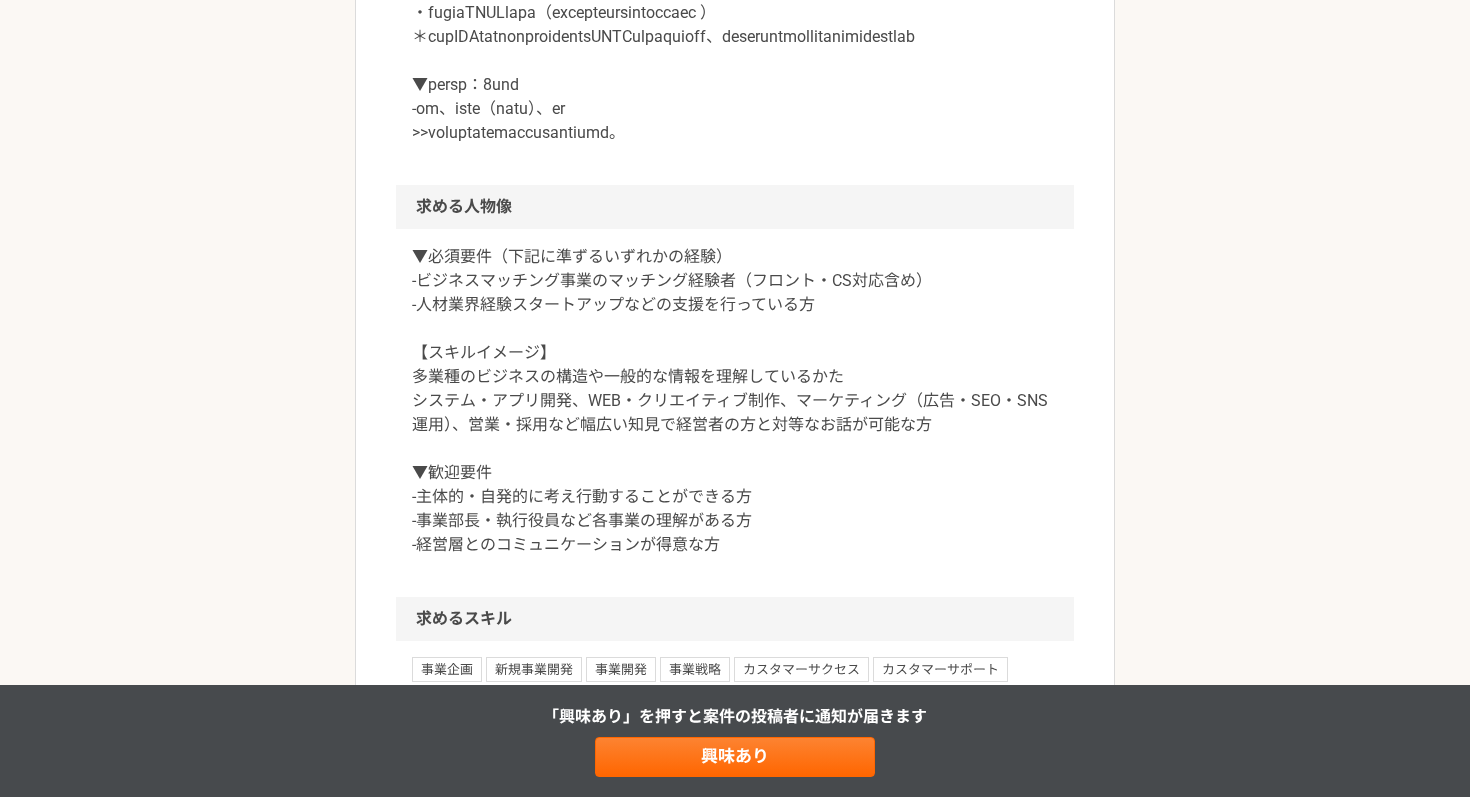 click on "▼必須要件（下記に準ずるいずれかの経験）
-ビジネスマッチング事業のマッチング経験者（フロント・CS対応含め）
-人材業界経験スタートアップなどの支援を行っている方
【スキルイメージ】
多業種のビジネスの構造や一般的な情報を理解しているかた
システム・アプリ開発、WEB・クリエイティブ制作、マーケティング（広告・SEO・SNS運用）、営業・採用など幅広い知見で経営者の方と対等なお話が可能な方
▼歓迎要件
-主体的・自発的に考え行動することができる方
-事業部長・執行役員など各事業の理解がある方
-経営層とのコミュニケーションが得意な方" at bounding box center (735, 401) 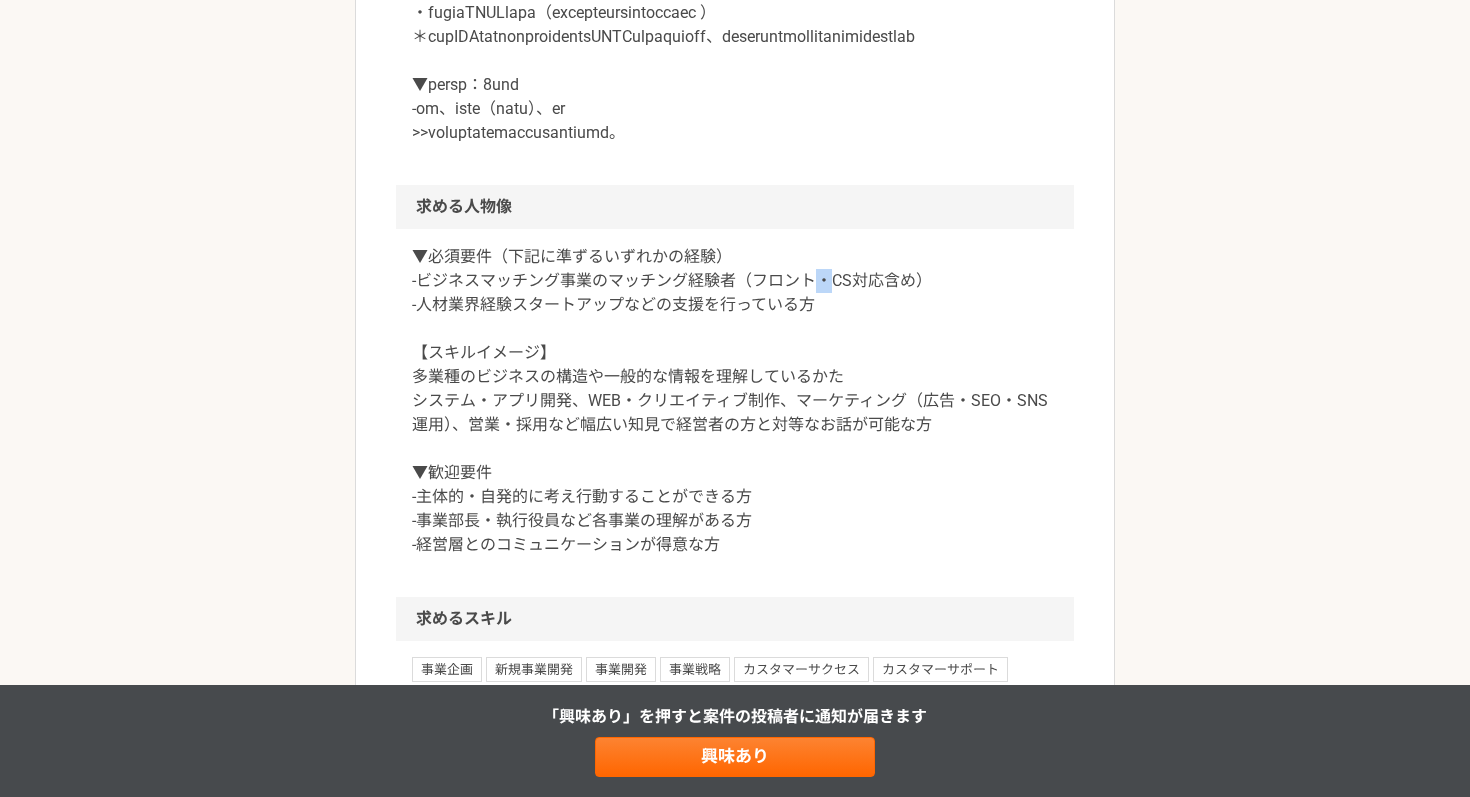 click on "▼必須要件（下記に準ずるいずれかの経験）
-ビジネスマッチング事業のマッチング経験者（フロント・CS対応含め）
-人材業界経験スタートアップなどの支援を行っている方
【スキルイメージ】
多業種のビジネスの構造や一般的な情報を理解しているかた
システム・アプリ開発、WEB・クリエイティブ制作、マーケティング（広告・SEO・SNS運用）、営業・採用など幅広い知見で経営者の方と対等なお話が可能な方
▼歓迎要件
-主体的・自発的に考え行動することができる方
-事業部長・執行役員など各事業の理解がある方
-経営層とのコミュニケーションが得意な方" at bounding box center (735, 401) 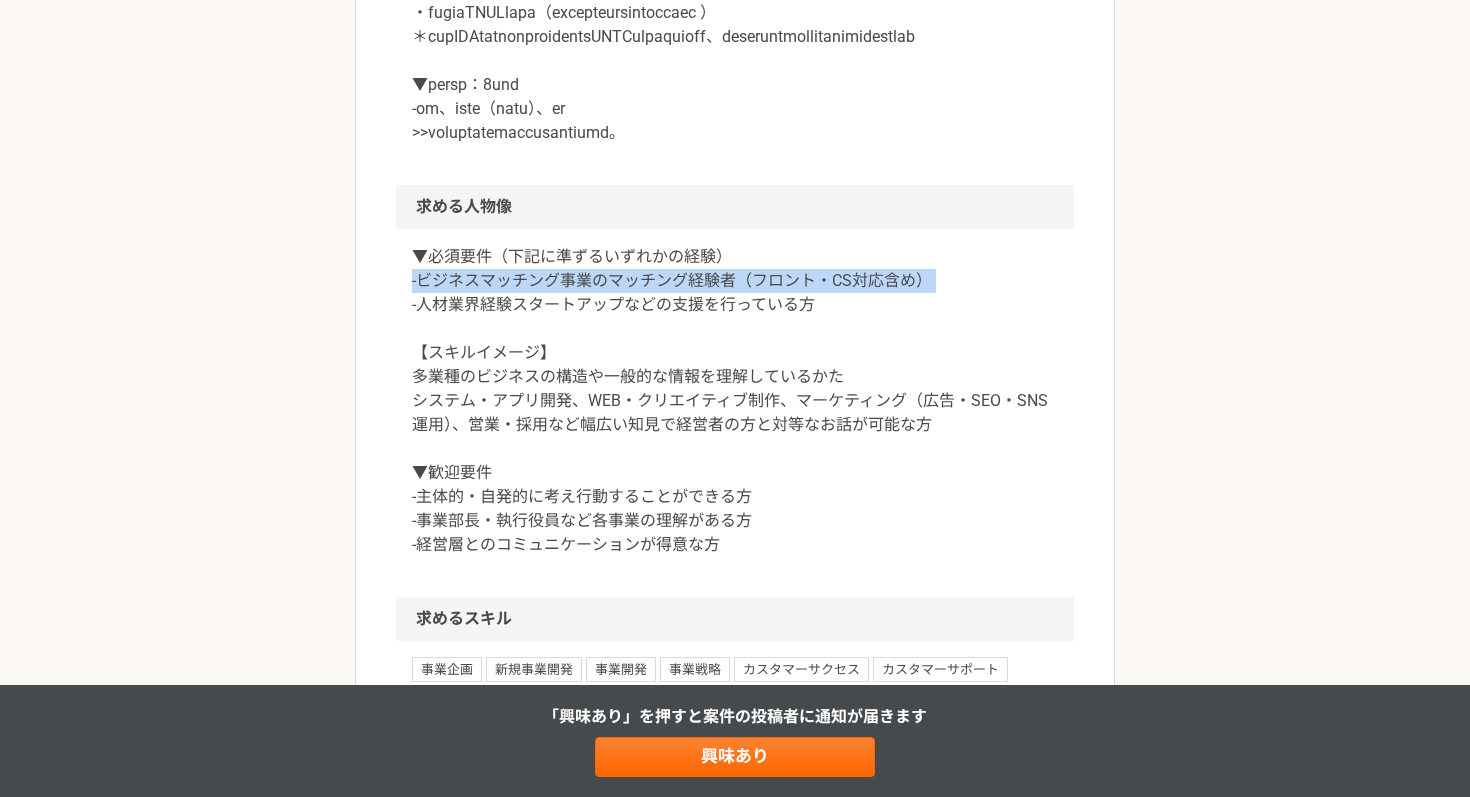 click on "▼必須要件（下記に準ずるいずれかの経験）
-ビジネスマッチング事業のマッチング経験者（フロント・CS対応含め）
-人材業界経験スタートアップなどの支援を行っている方
【スキルイメージ】
多業種のビジネスの構造や一般的な情報を理解しているかた
システム・アプリ開発、WEB・クリエイティブ制作、マーケティング（広告・SEO・SNS運用）、営業・採用など幅広い知見で経営者の方と対等なお話が可能な方
▼歓迎要件
-主体的・自発的に考え行動することができる方
-事業部長・執行役員など各事業の理解がある方
-経営層とのコミュニケーションが得意な方" at bounding box center [735, 401] 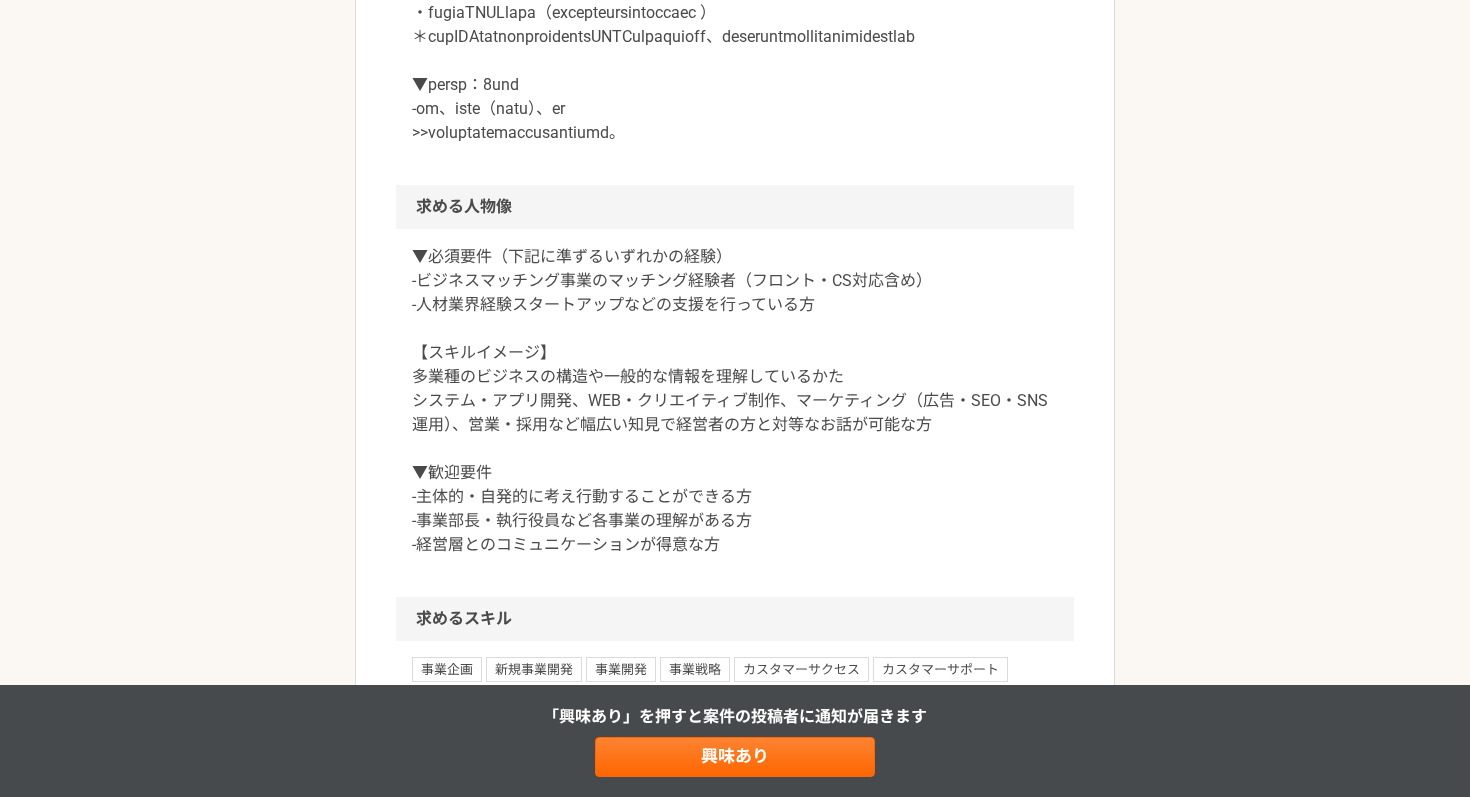 click on "▼必須要件（下記に準ずるいずれかの経験）
-ビジネスマッチング事業のマッチング経験者（フロント・CS対応含め）
-人材業界経験スタートアップなどの支援を行っている方
【スキルイメージ】
多業種のビジネスの構造や一般的な情報を理解しているかた
システム・アプリ開発、WEB・クリエイティブ制作、マーケティング（広告・SEO・SNS運用）、営業・採用など幅広い知見で経営者の方と対等なお話が可能な方
▼歓迎要件
-主体的・自発的に考え行動することができる方
-事業部長・執行役員など各事業の理解がある方
-経営層とのコミュニケーションが得意な方" at bounding box center [735, 401] 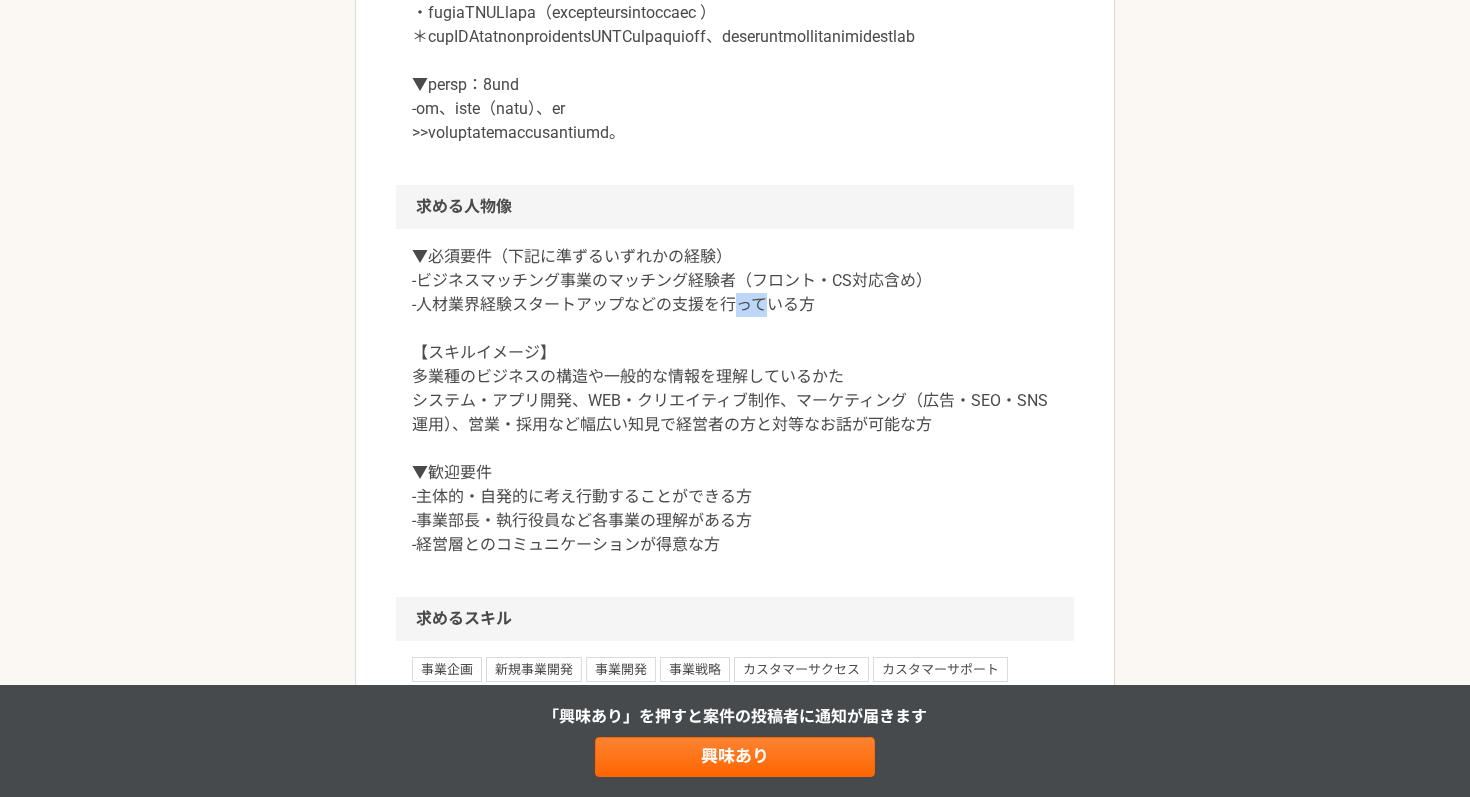 click on "▼必須要件（下記に準ずるいずれかの経験）
-ビジネスマッチング事業のマッチング経験者（フロント・CS対応含め）
-人材業界経験スタートアップなどの支援を行っている方
【スキルイメージ】
多業種のビジネスの構造や一般的な情報を理解しているかた
システム・アプリ開発、WEB・クリエイティブ制作、マーケティング（広告・SEO・SNS運用）、営業・採用など幅広い知見で経営者の方と対等なお話が可能な方
▼歓迎要件
-主体的・自発的に考え行動することができる方
-事業部長・執行役員など各事業の理解がある方
-経営層とのコミュニケーションが得意な方" at bounding box center [735, 401] 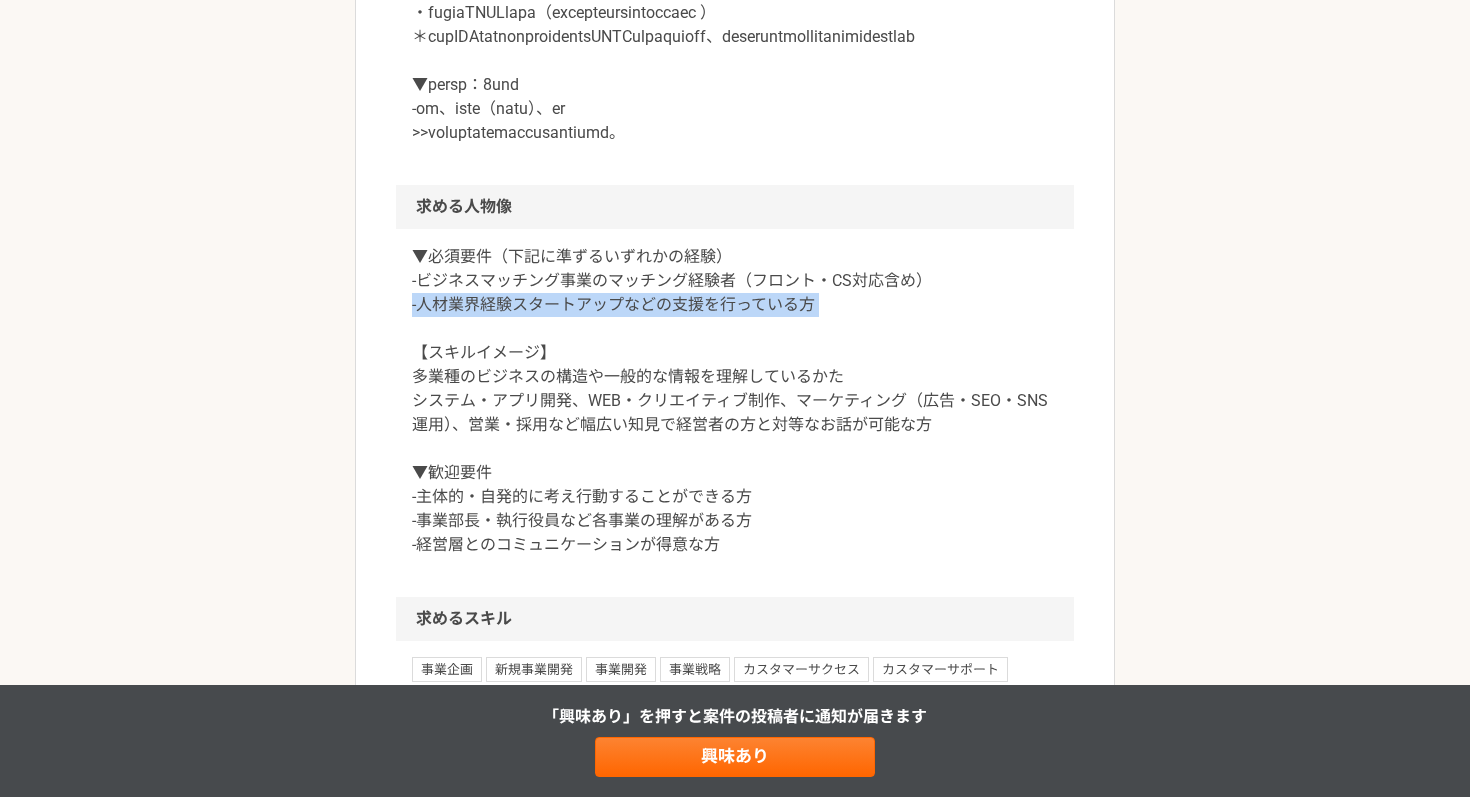 click on "▼必須要件（下記に準ずるいずれかの経験）
-ビジネスマッチング事業のマッチング経験者（フロント・CS対応含め）
-人材業界経験スタートアップなどの支援を行っている方
【スキルイメージ】
多業種のビジネスの構造や一般的な情報を理解しているかた
システム・アプリ開発、WEB・クリエイティブ制作、マーケティング（広告・SEO・SNS運用）、営業・採用など幅広い知見で経営者の方と対等なお話が可能な方
▼歓迎要件
-主体的・自発的に考え行動することができる方
-事業部長・執行役員など各事業の理解がある方
-経営層とのコミュニケーションが得意な方" at bounding box center [735, 401] 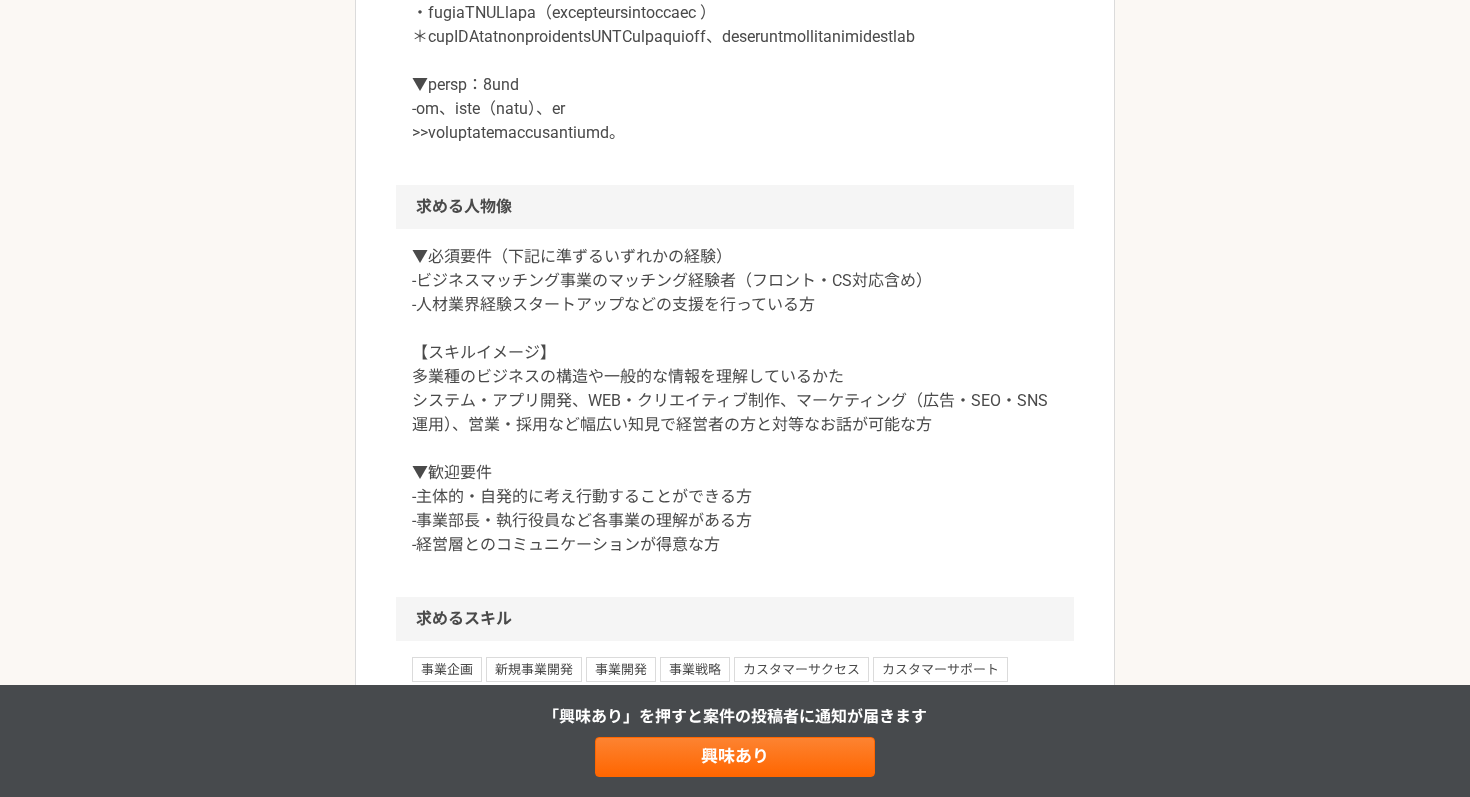 click on "▼必須要件（下記に準ずるいずれかの経験）
-ビジネスマッチング事業のマッチング経験者（フロント・CS対応含め）
-人材業界経験スタートアップなどの支援を行っている方
【スキルイメージ】
多業種のビジネスの構造や一般的な情報を理解しているかた
システム・アプリ開発、WEB・クリエイティブ制作、マーケティング（広告・SEO・SNS運用）、営業・採用など幅広い知見で経営者の方と対等なお話が可能な方
▼歓迎要件
-主体的・自発的に考え行動することができる方
-事業部長・執行役員など各事業の理解がある方
-経営層とのコミュニケーションが得意な方" at bounding box center [735, 401] 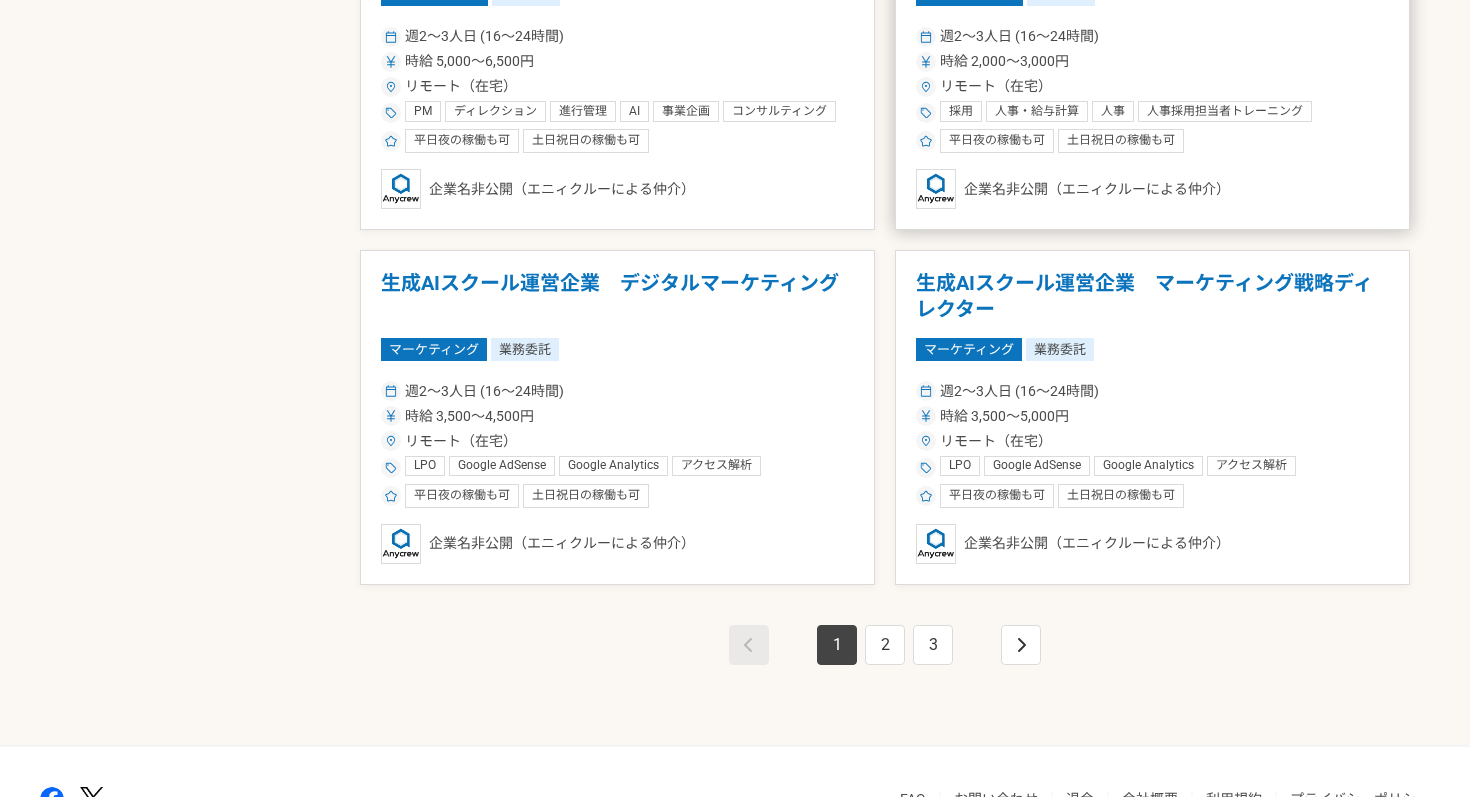 scroll, scrollTop: 3377, scrollLeft: 0, axis: vertical 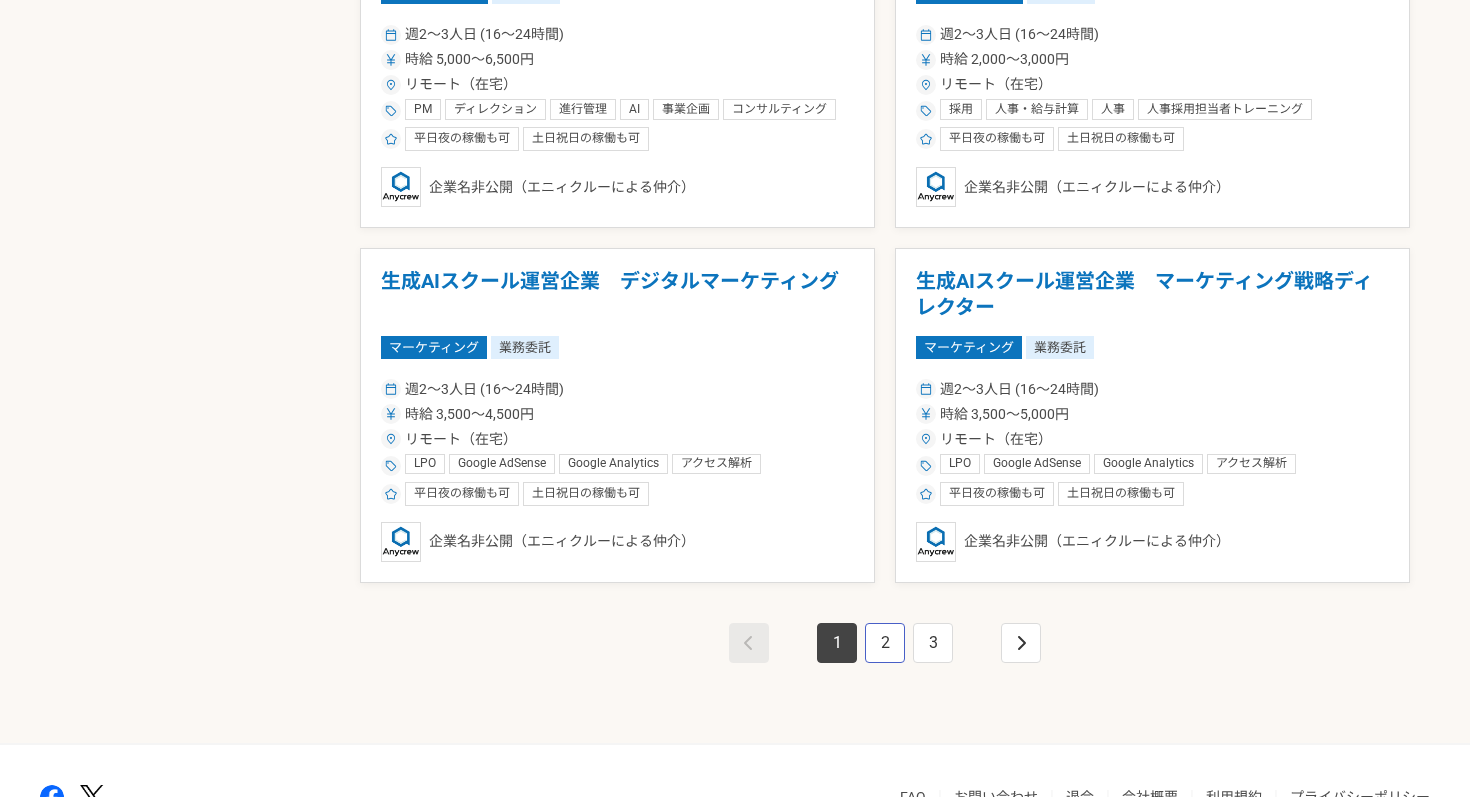 click on "2" at bounding box center [885, 643] 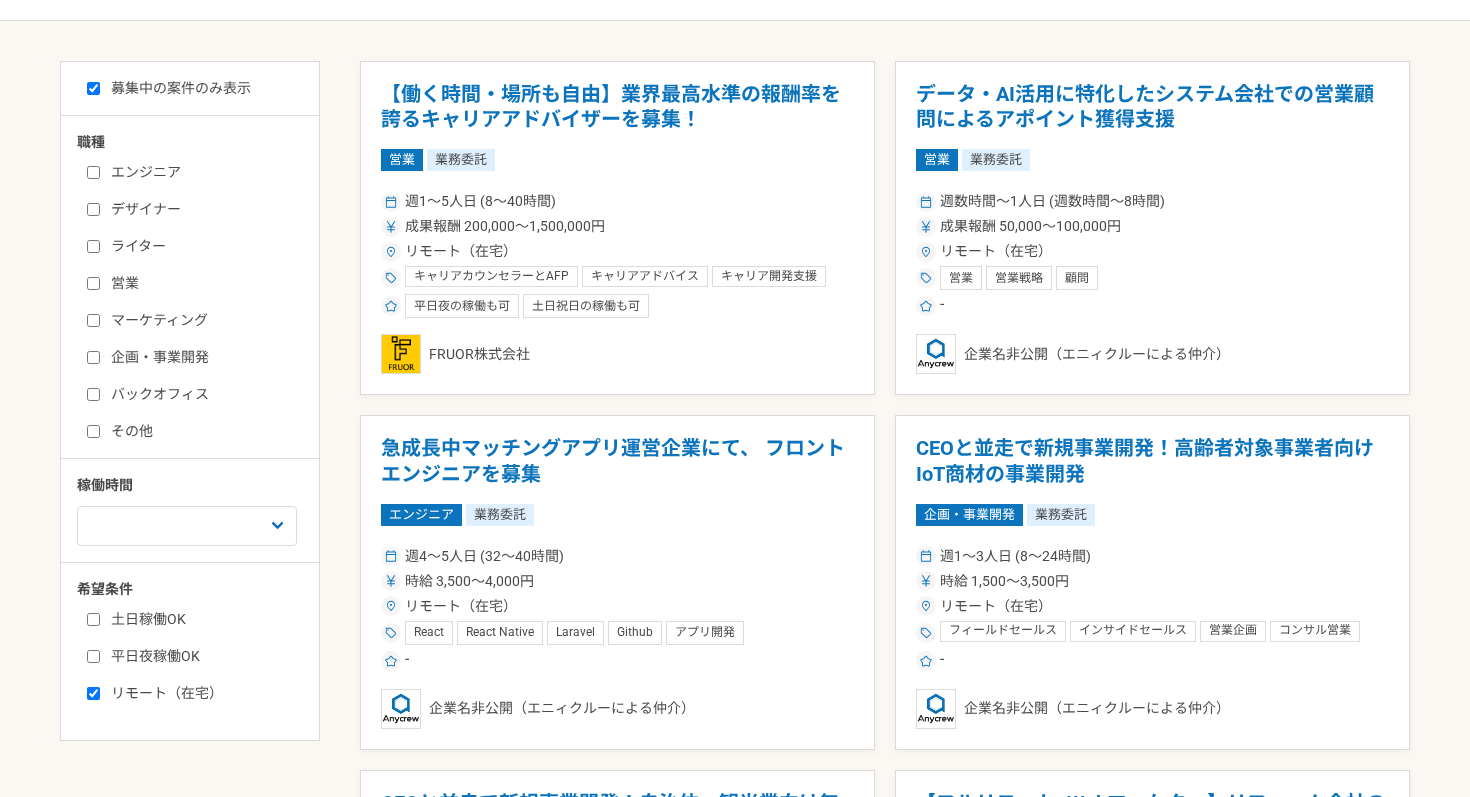 scroll, scrollTop: 375, scrollLeft: 0, axis: vertical 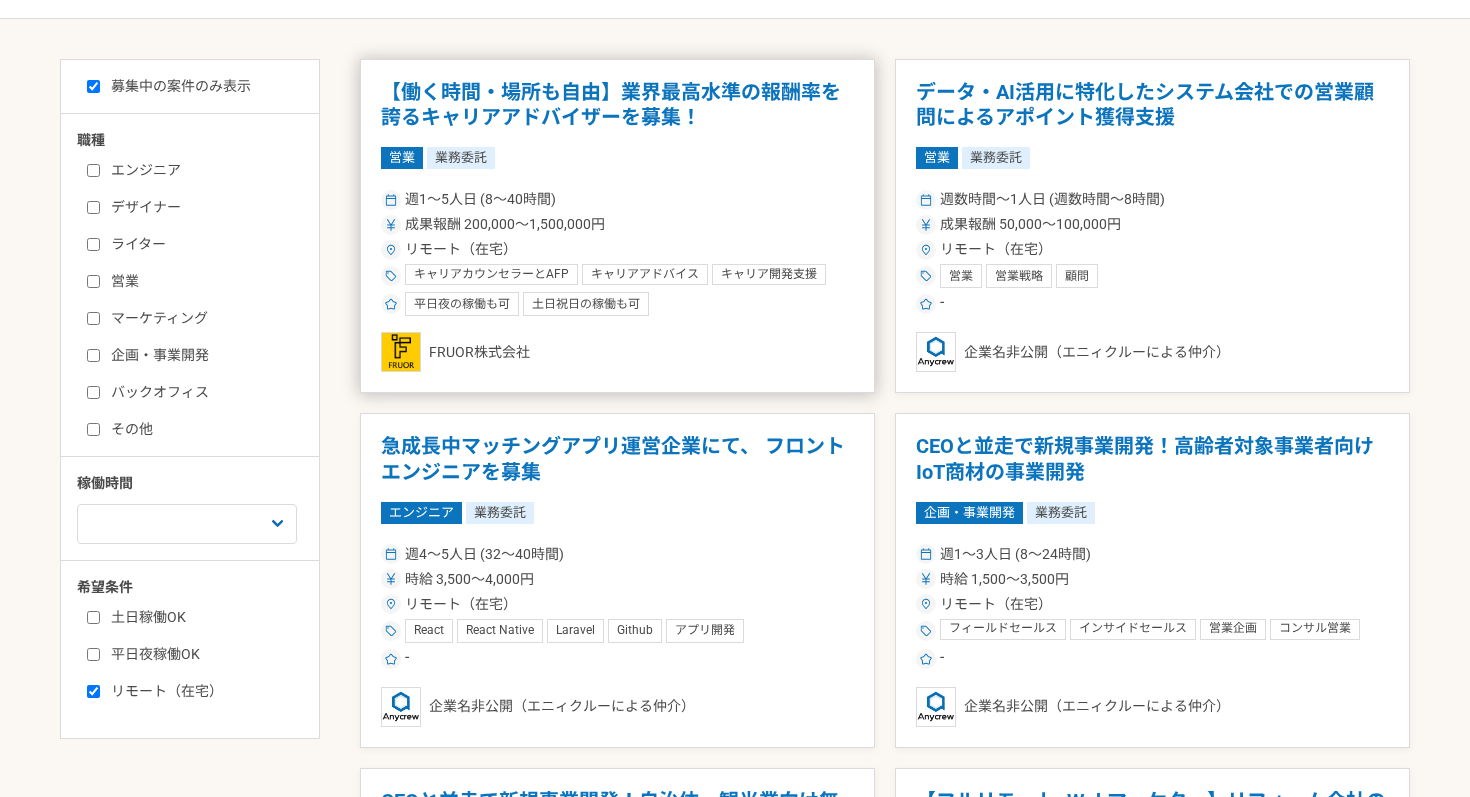 click on "成果報酬 200,000〜1,500,000円" at bounding box center [617, 224] 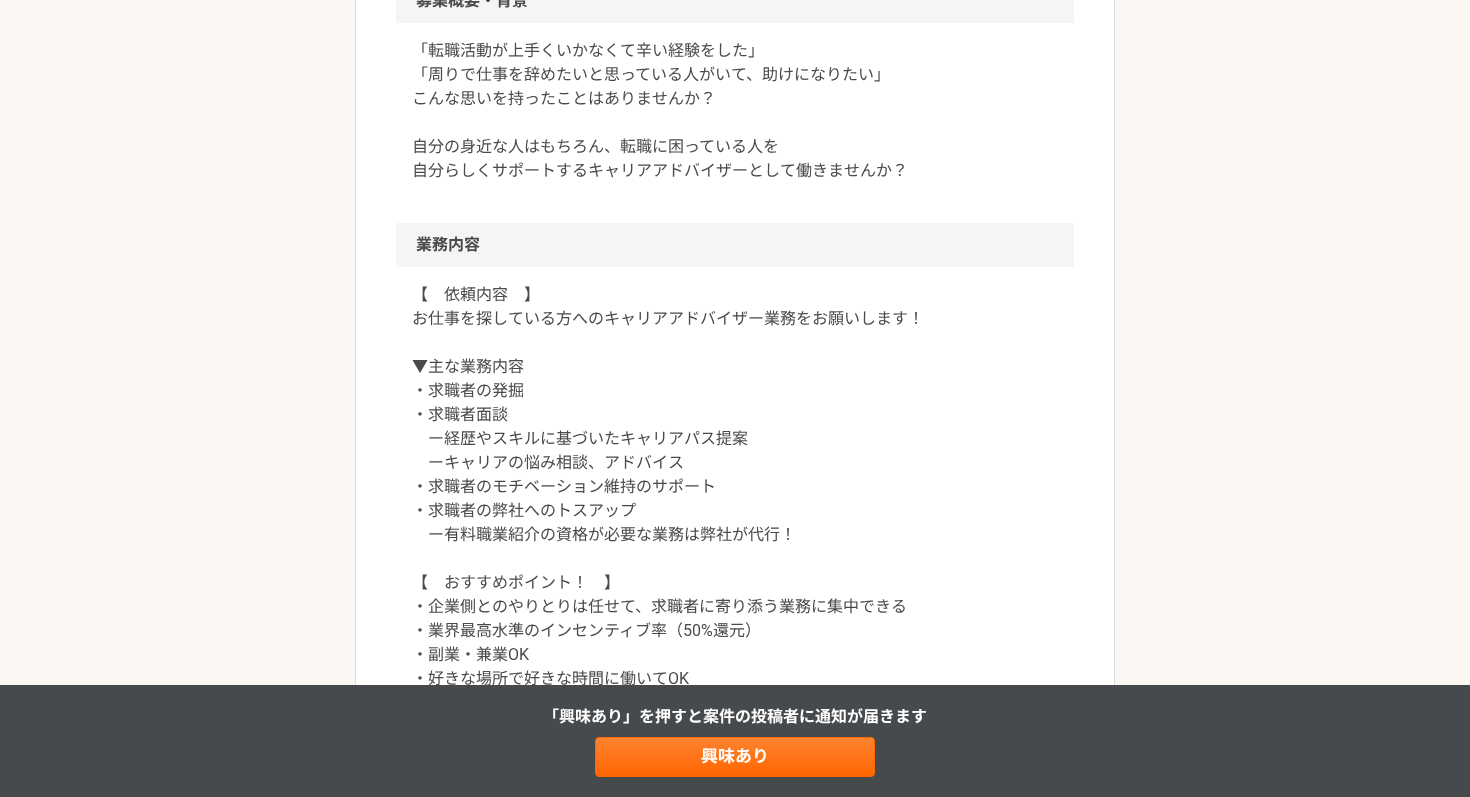 scroll, scrollTop: 316, scrollLeft: 0, axis: vertical 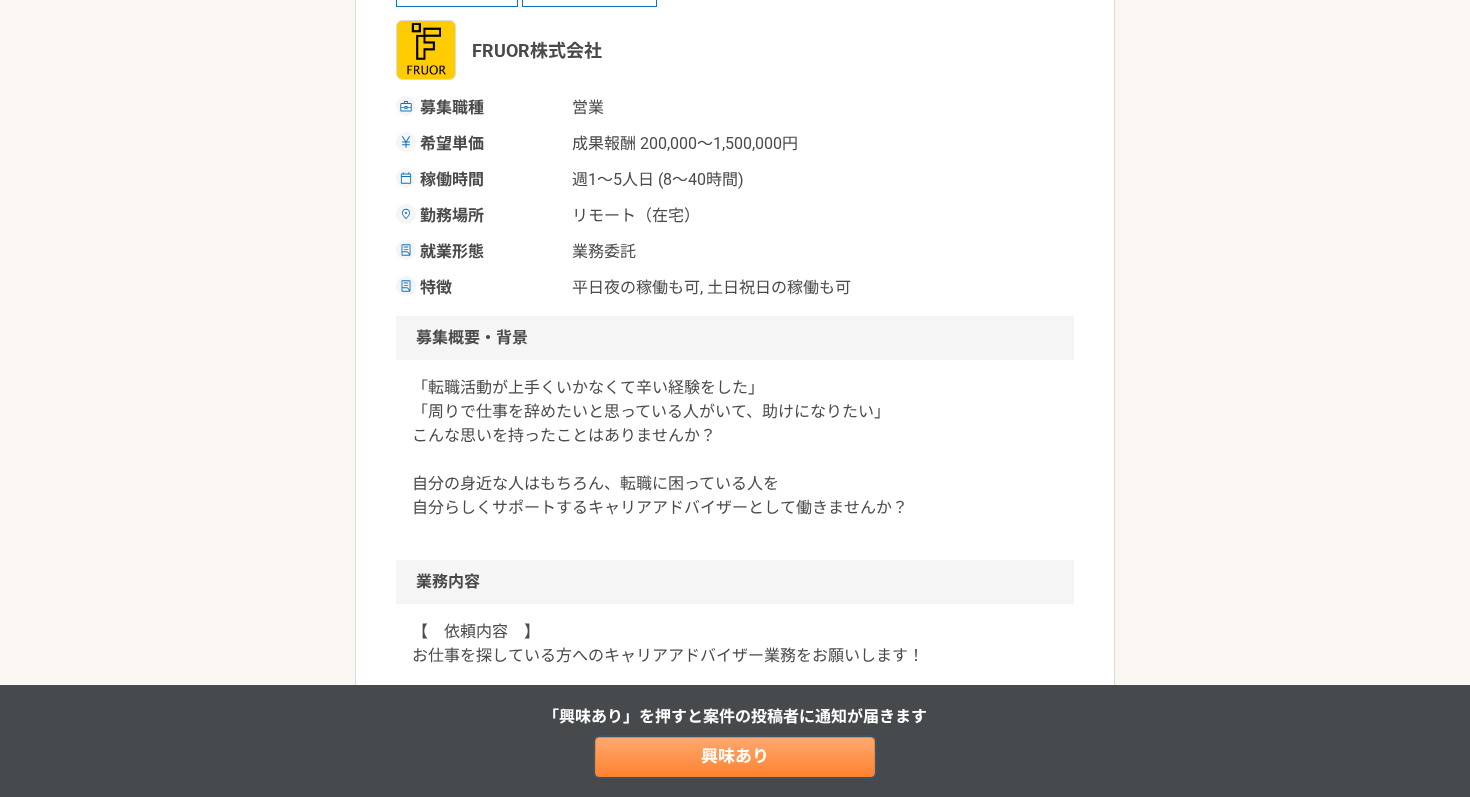 click on "興味あり" at bounding box center (735, 757) 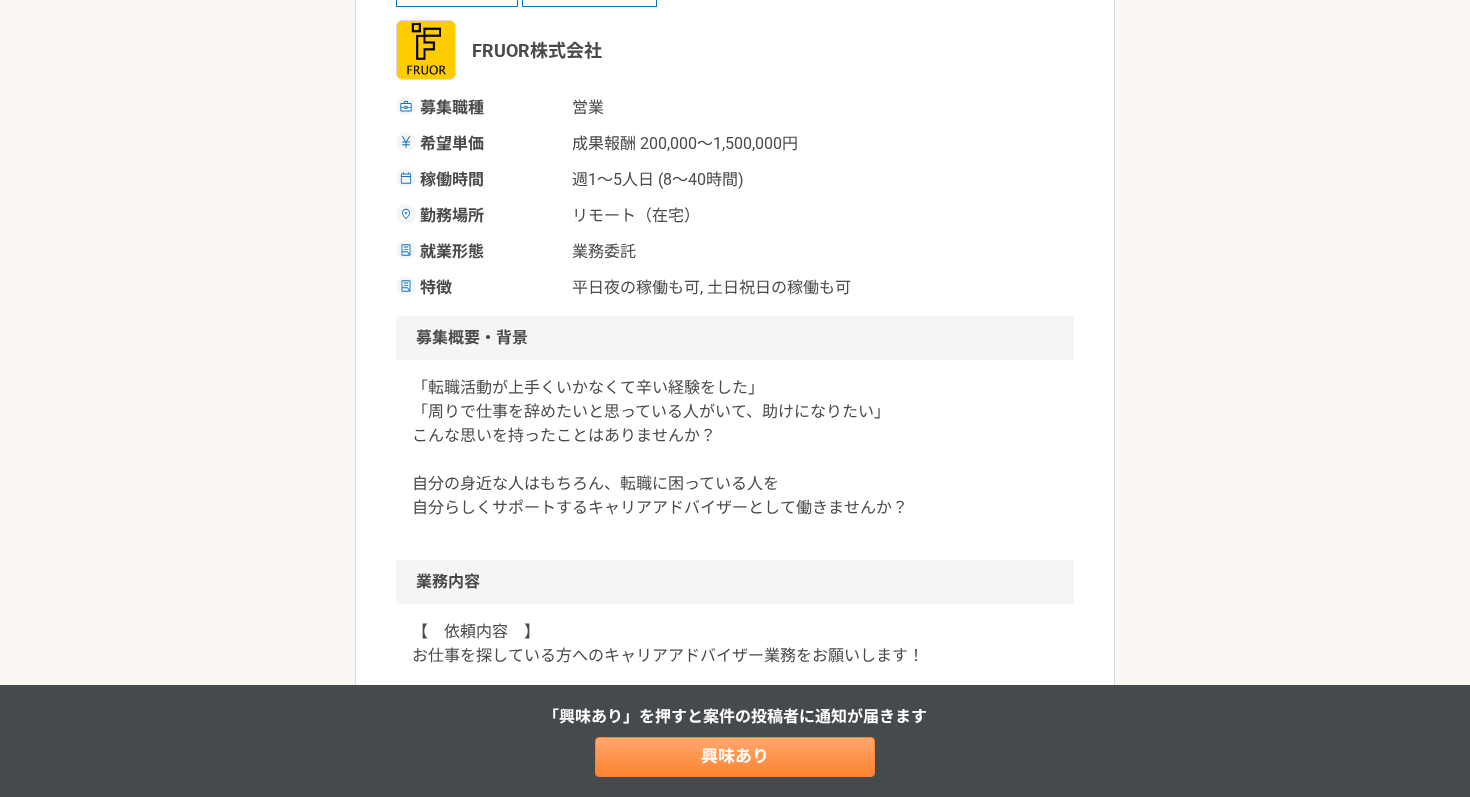 scroll, scrollTop: 0, scrollLeft: 0, axis: both 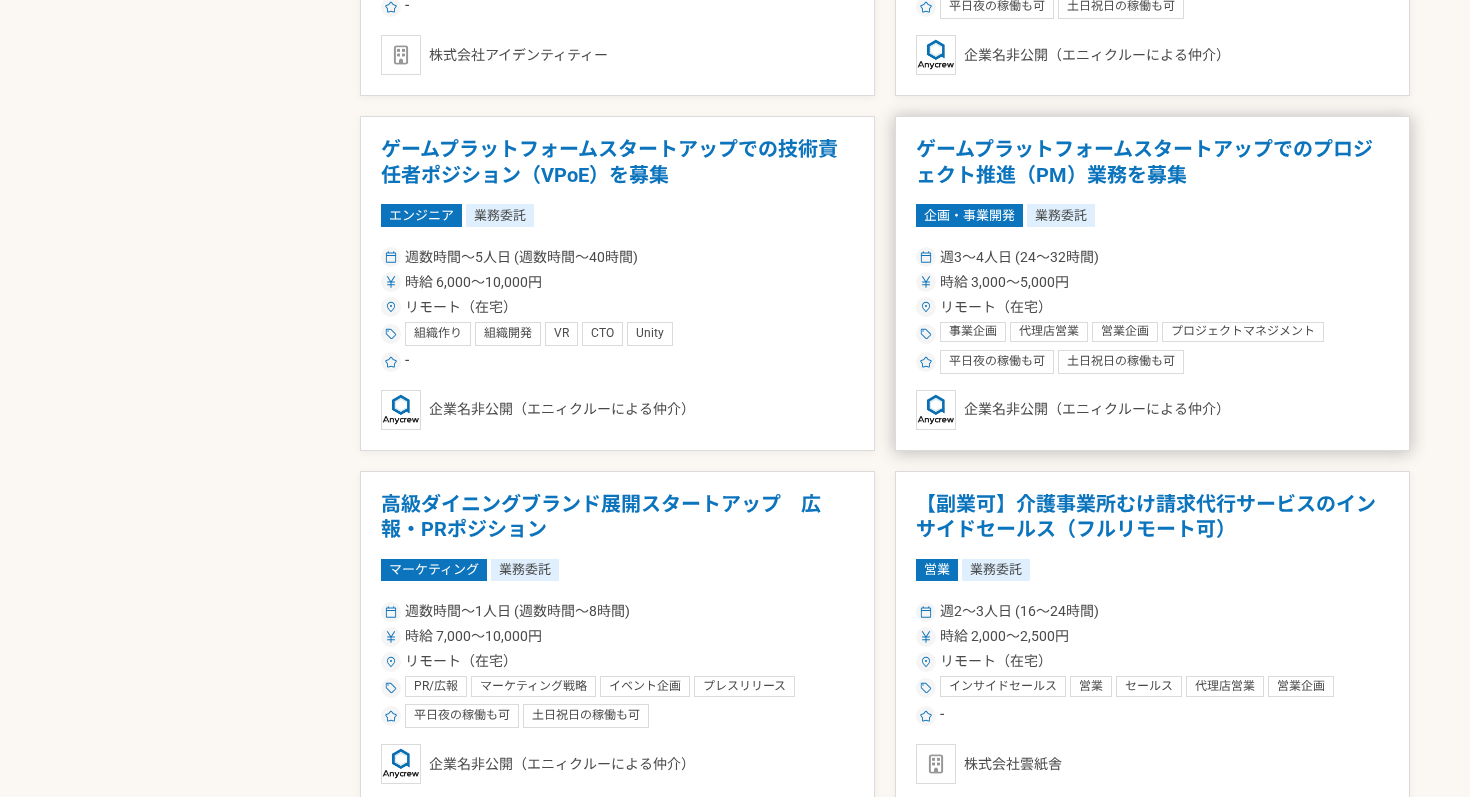 click on "時給 3,000〜5,000円" at bounding box center [1152, 282] 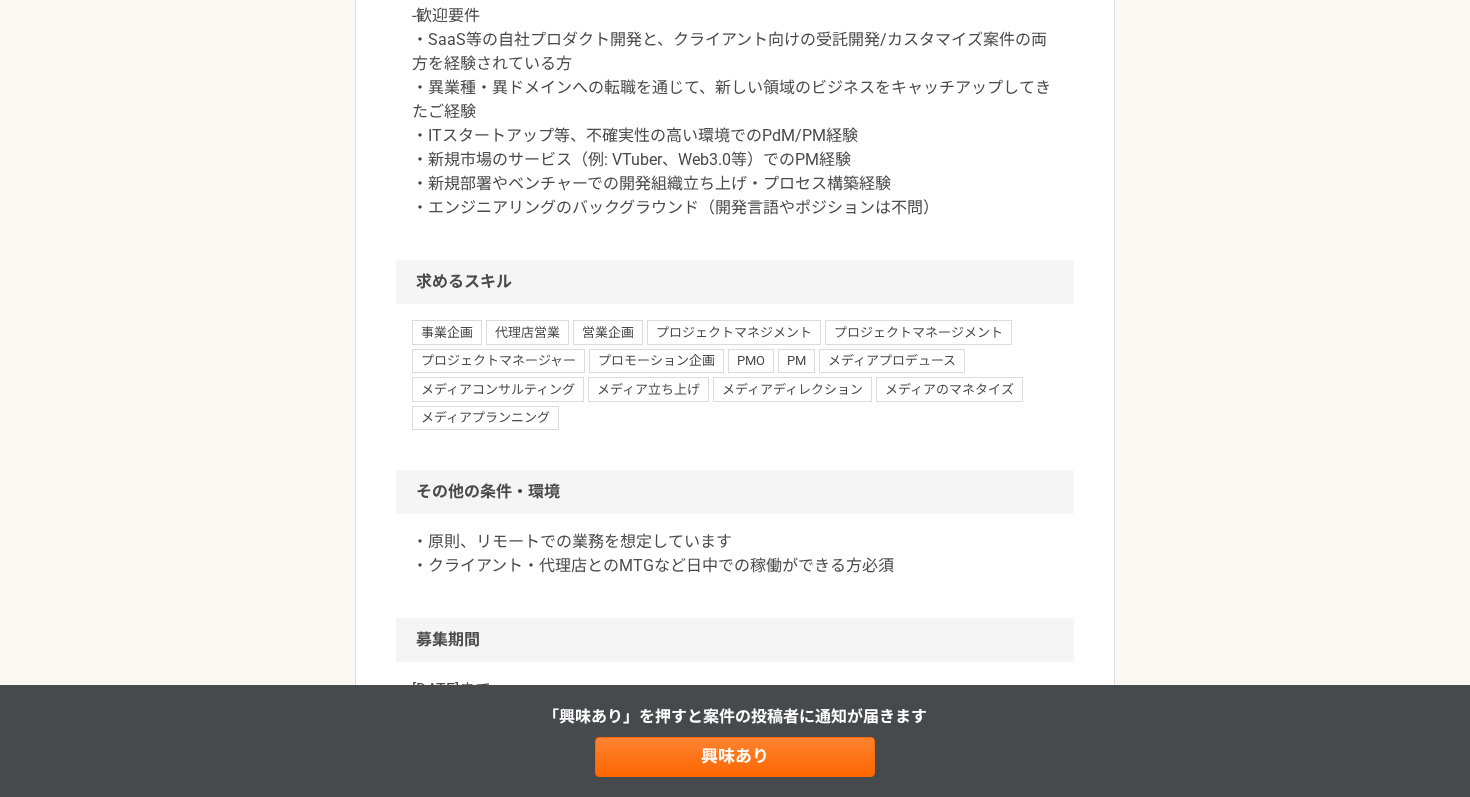scroll, scrollTop: 2034, scrollLeft: 0, axis: vertical 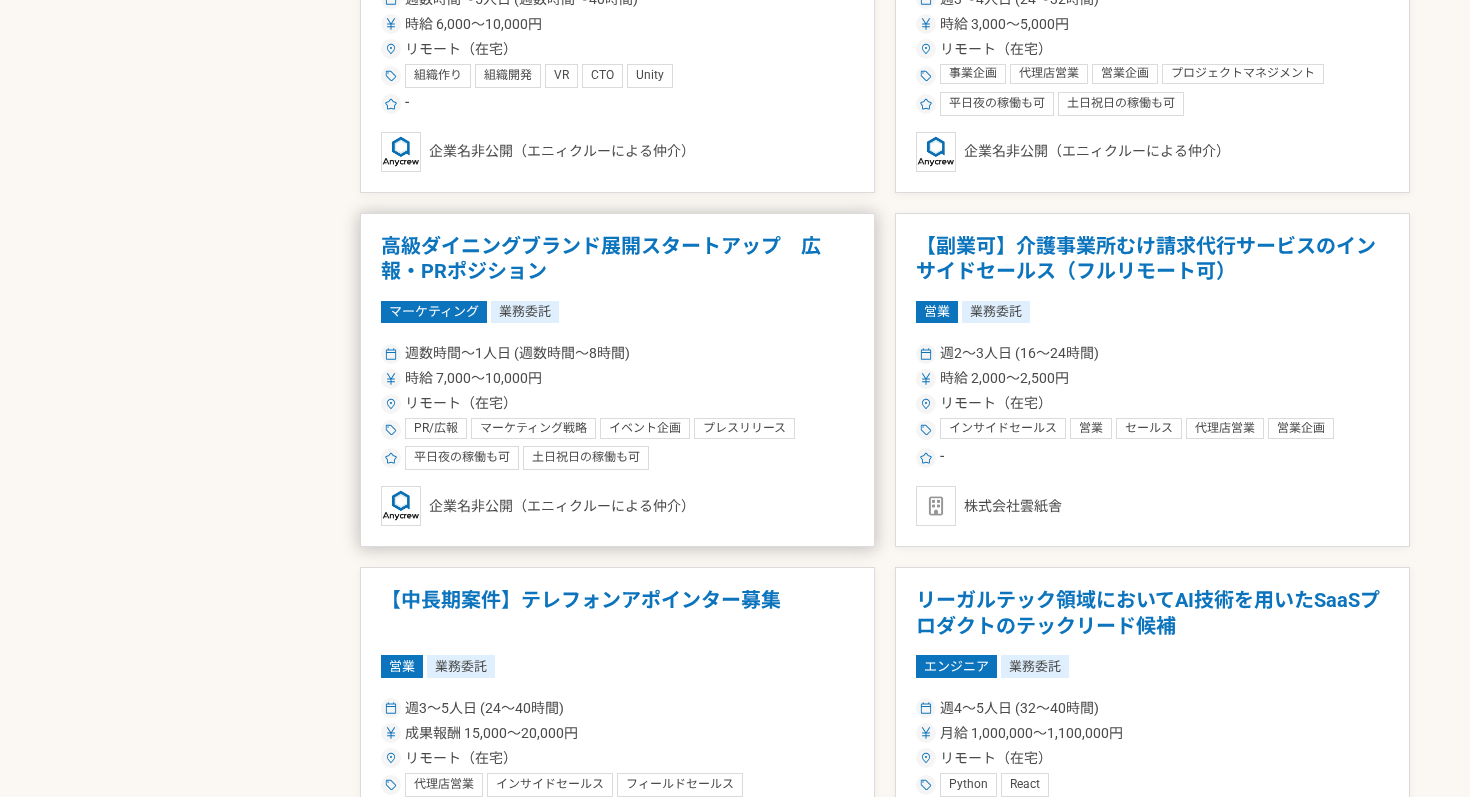 click on "マーケティング 業務委託" at bounding box center [617, 312] 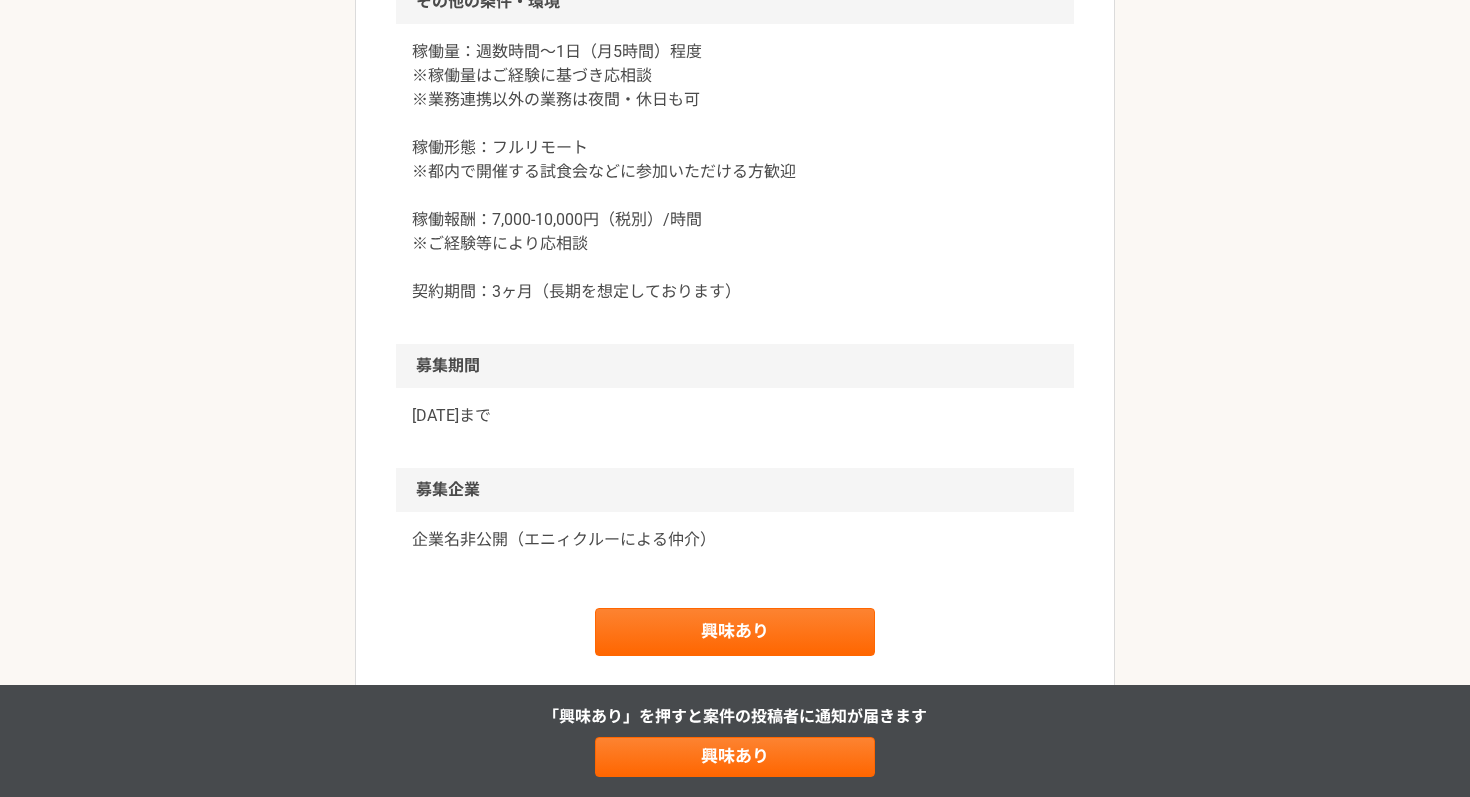 scroll, scrollTop: 1775, scrollLeft: 0, axis: vertical 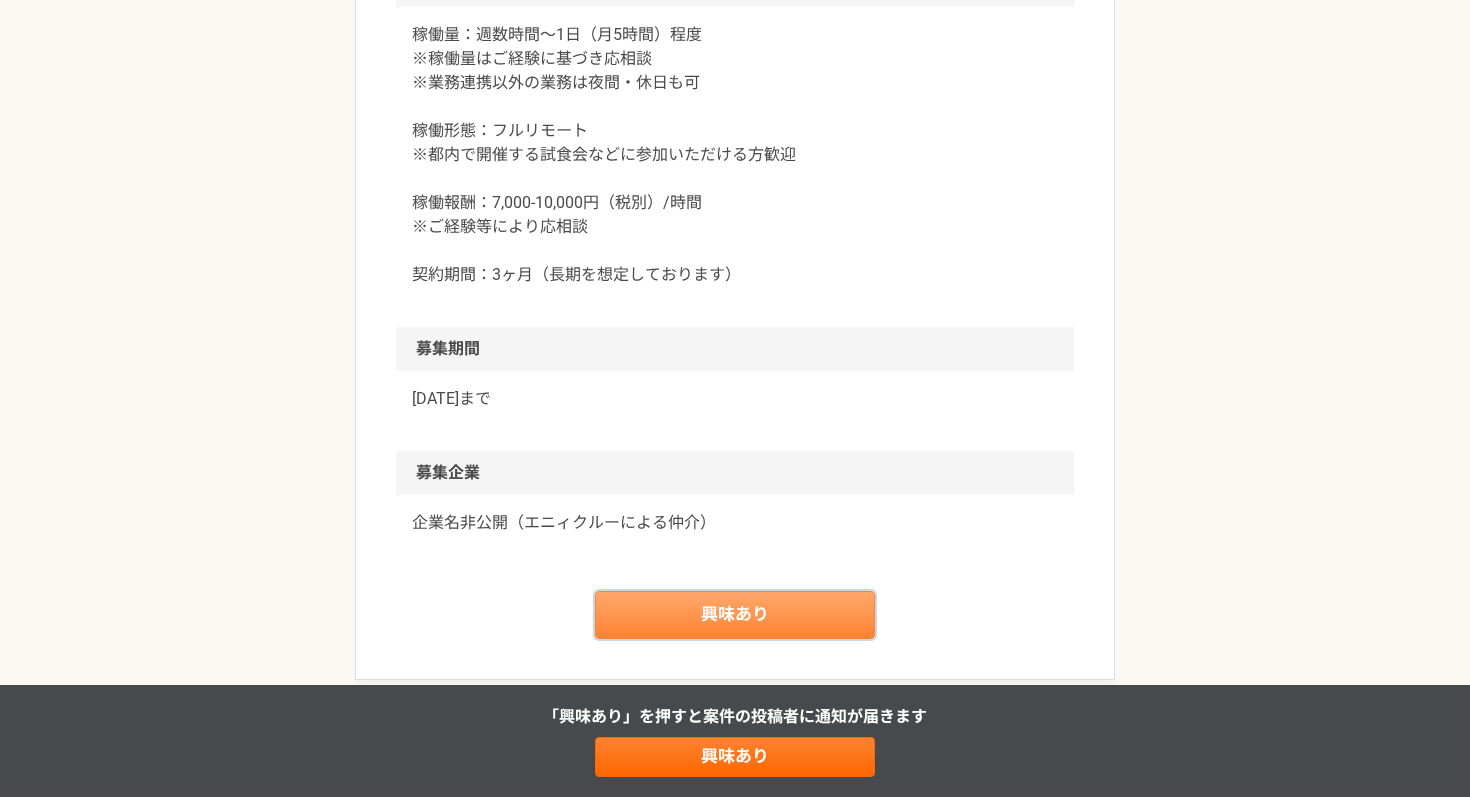 click on "興味あり" at bounding box center (735, 615) 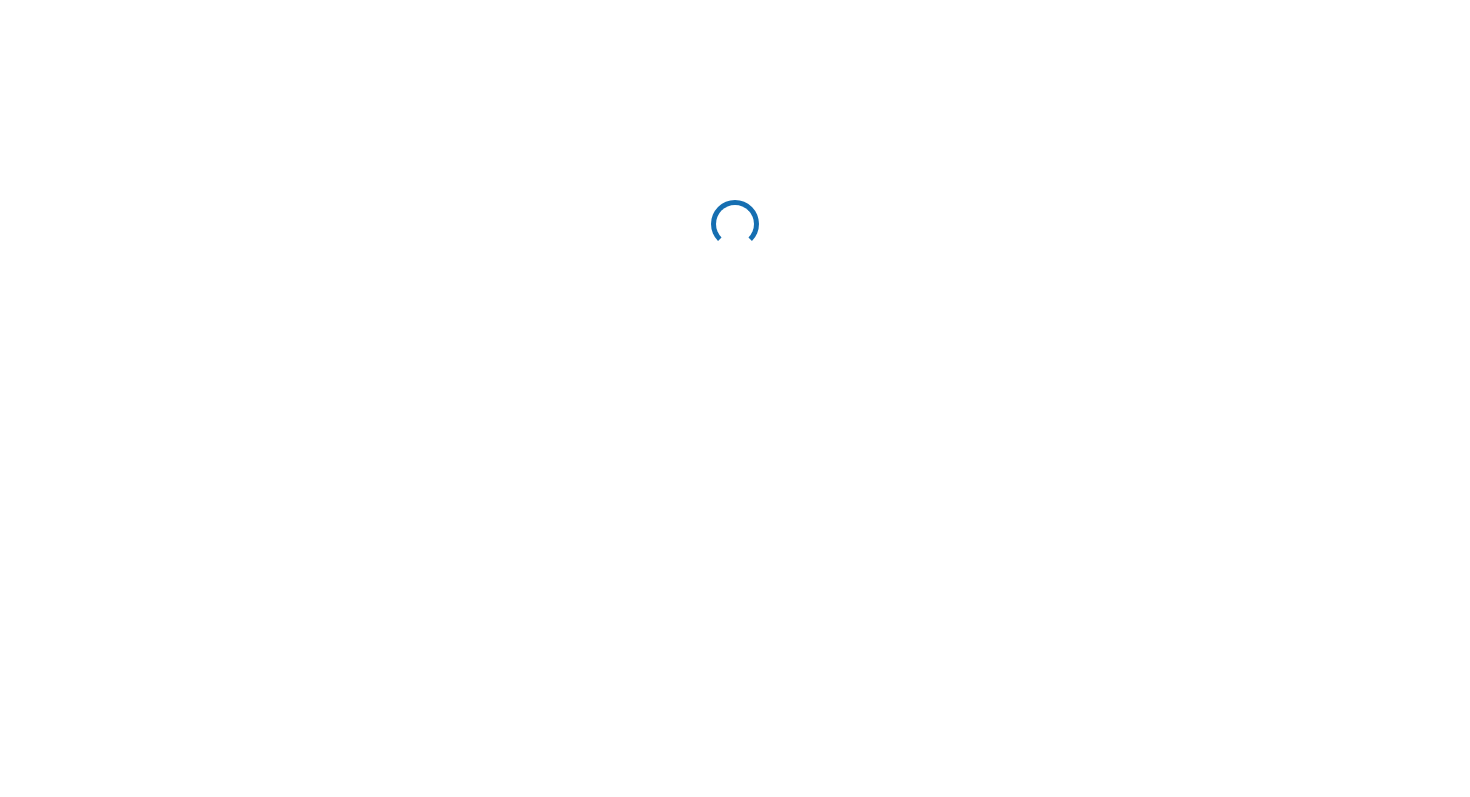 scroll, scrollTop: 0, scrollLeft: 0, axis: both 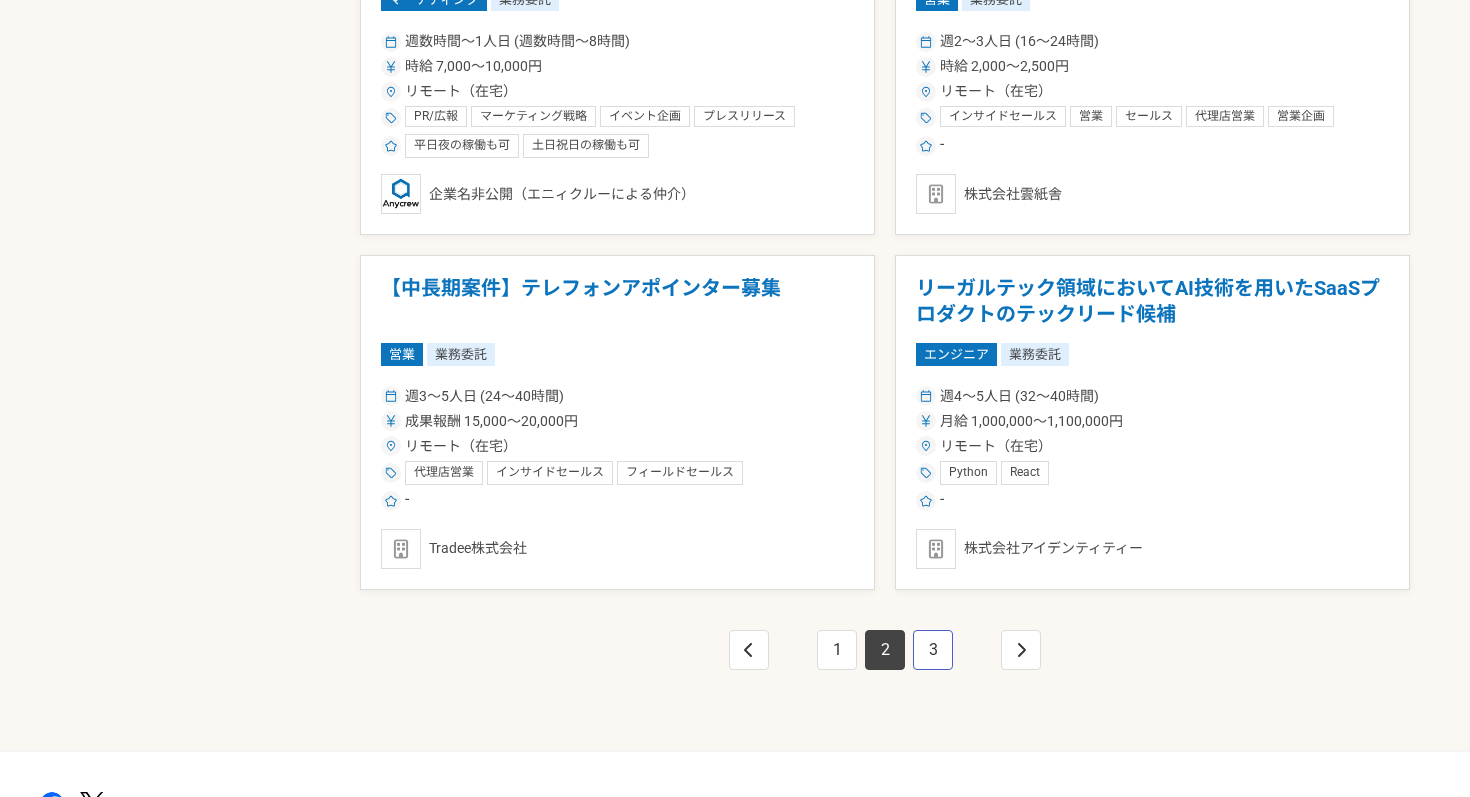 click on "3" at bounding box center [933, 650] 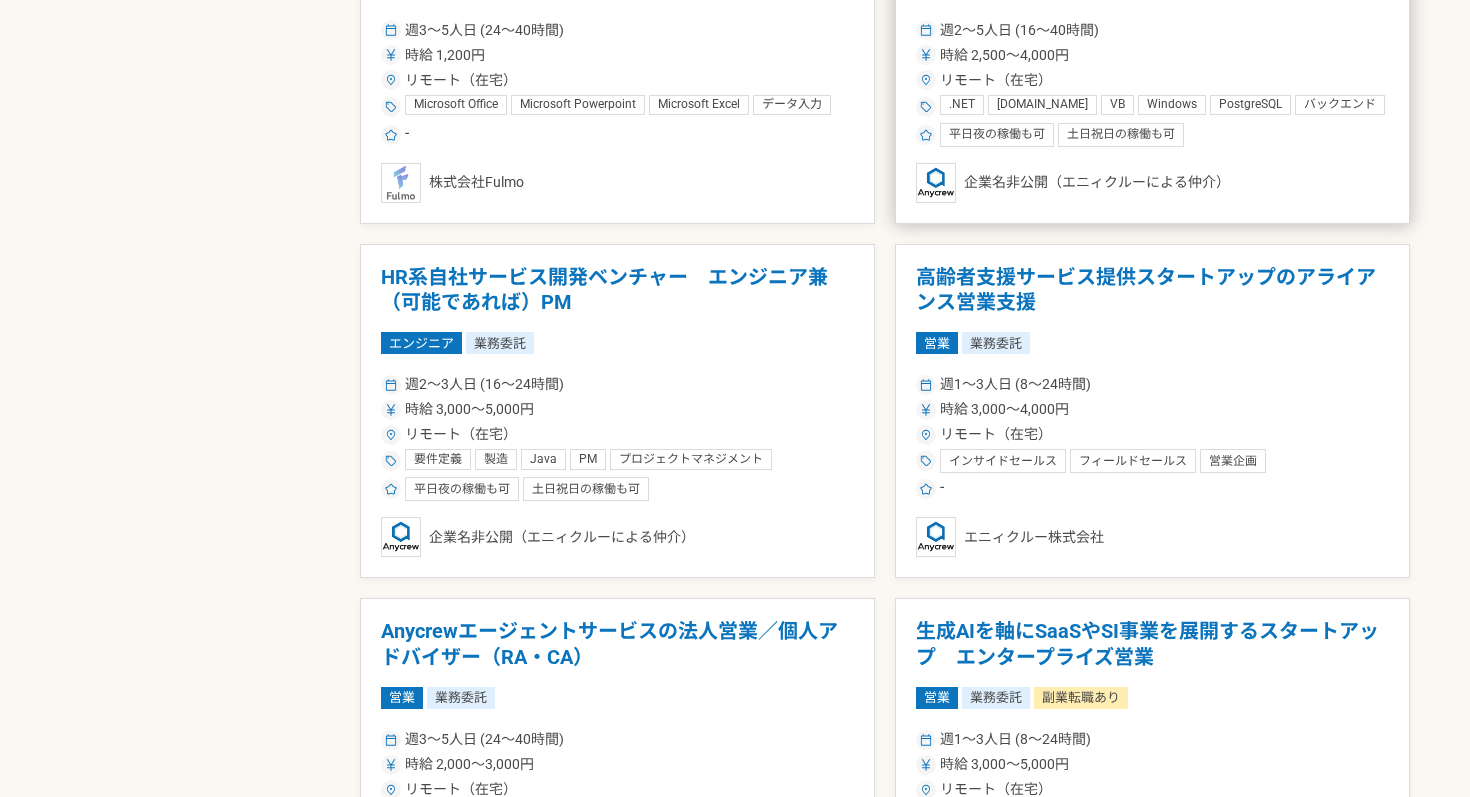 scroll, scrollTop: 1985, scrollLeft: 0, axis: vertical 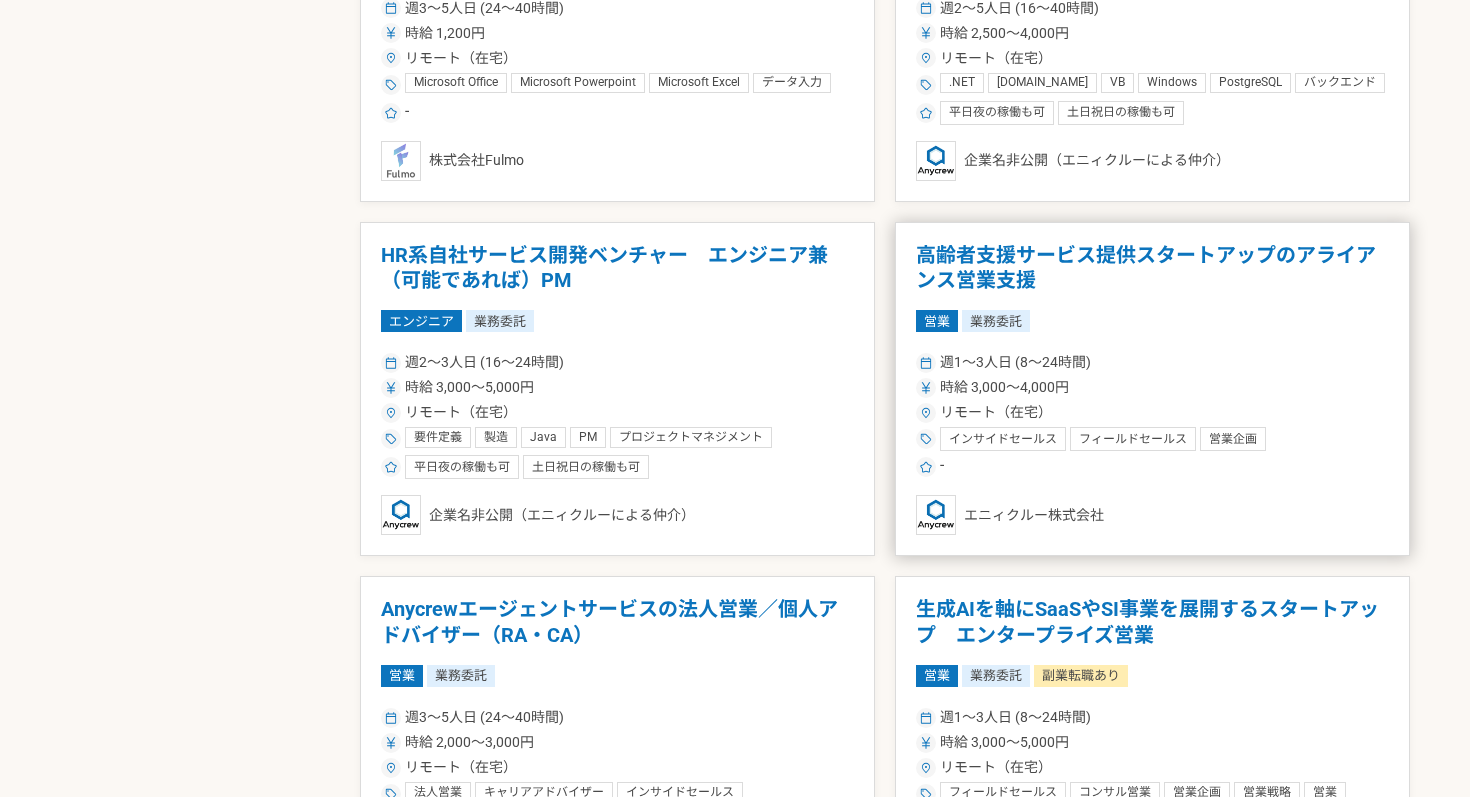 click on "営業 業務委託" at bounding box center (1152, 321) 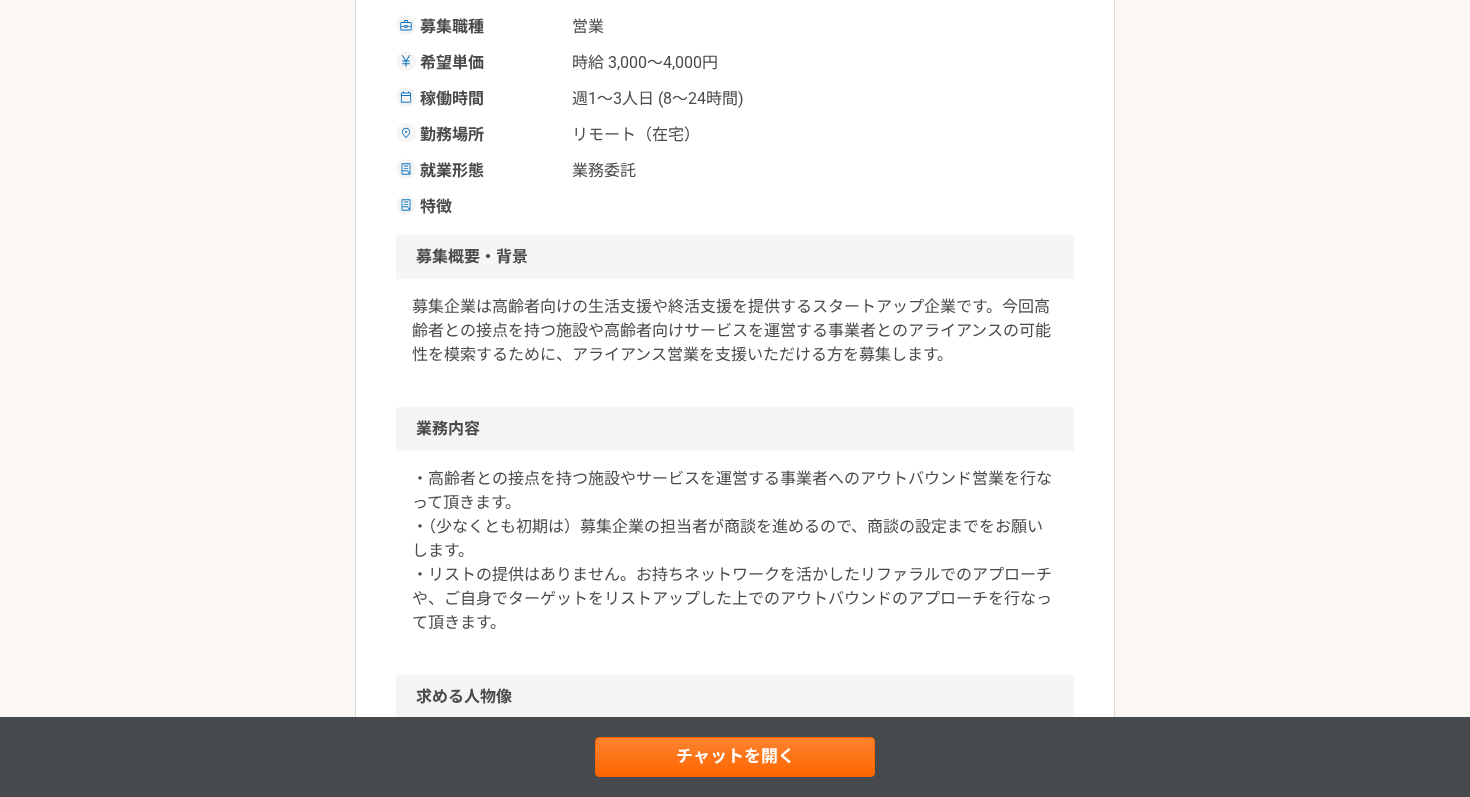 scroll, scrollTop: 399, scrollLeft: 0, axis: vertical 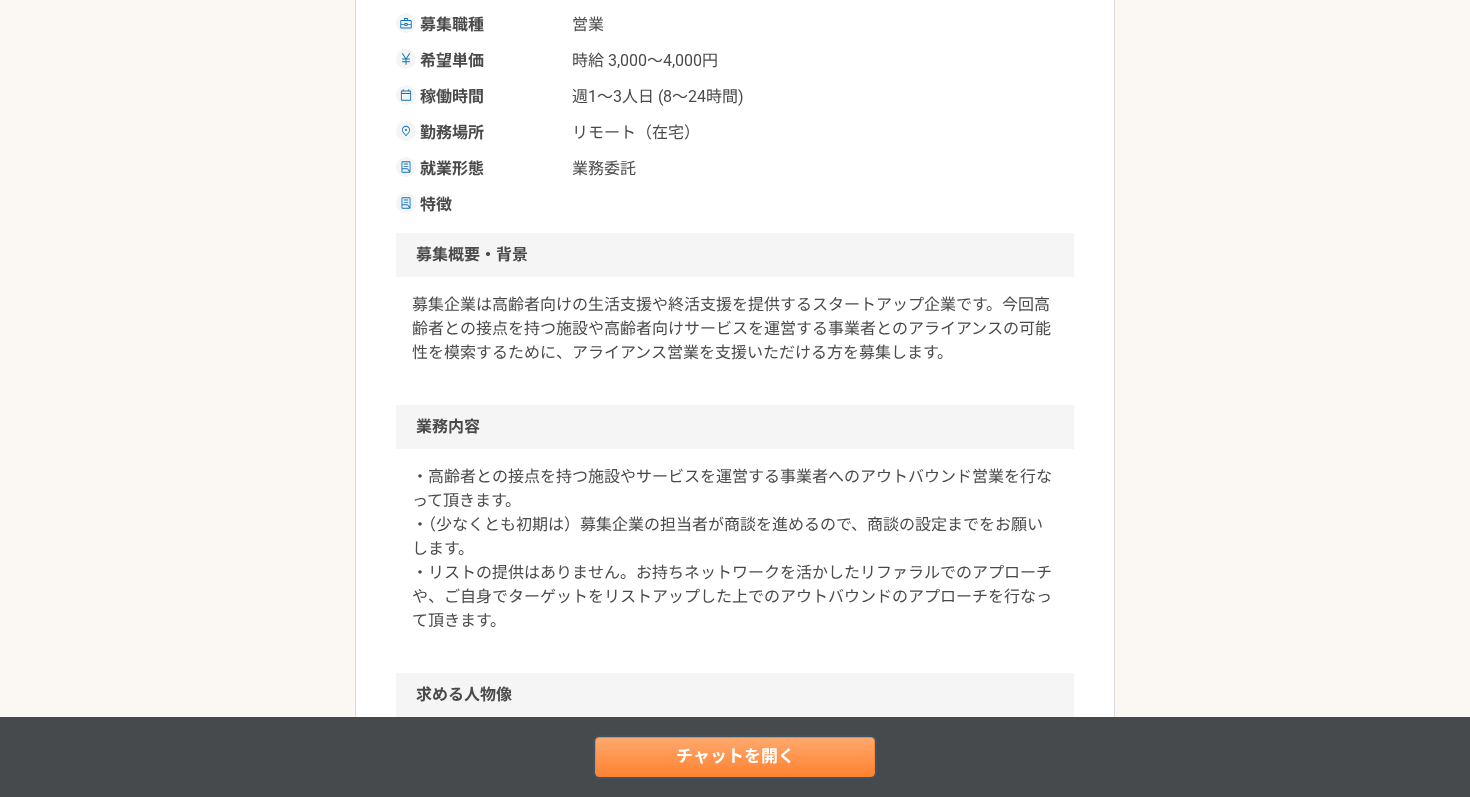 click on "チャットを開く" at bounding box center (735, 757) 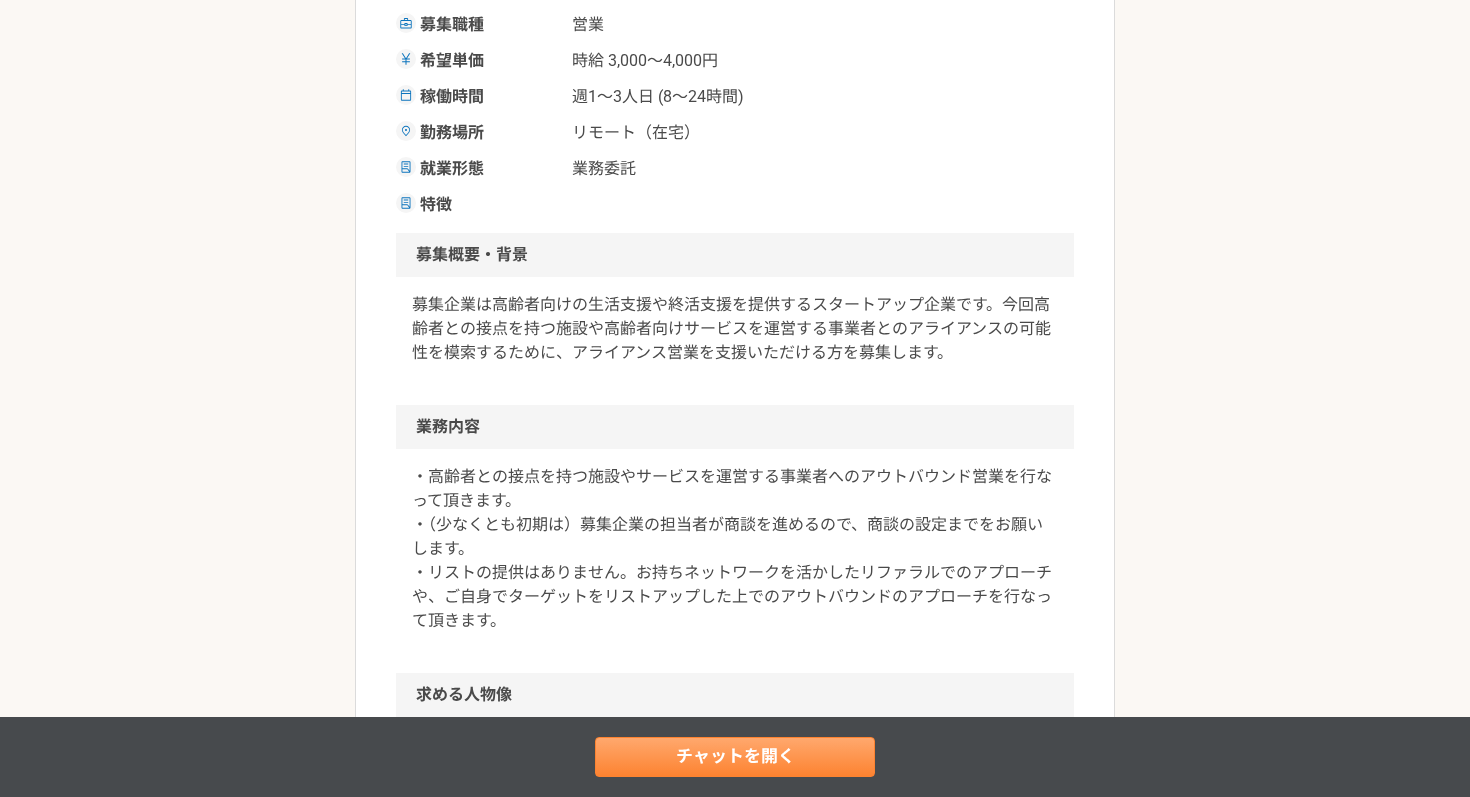 scroll, scrollTop: 0, scrollLeft: 0, axis: both 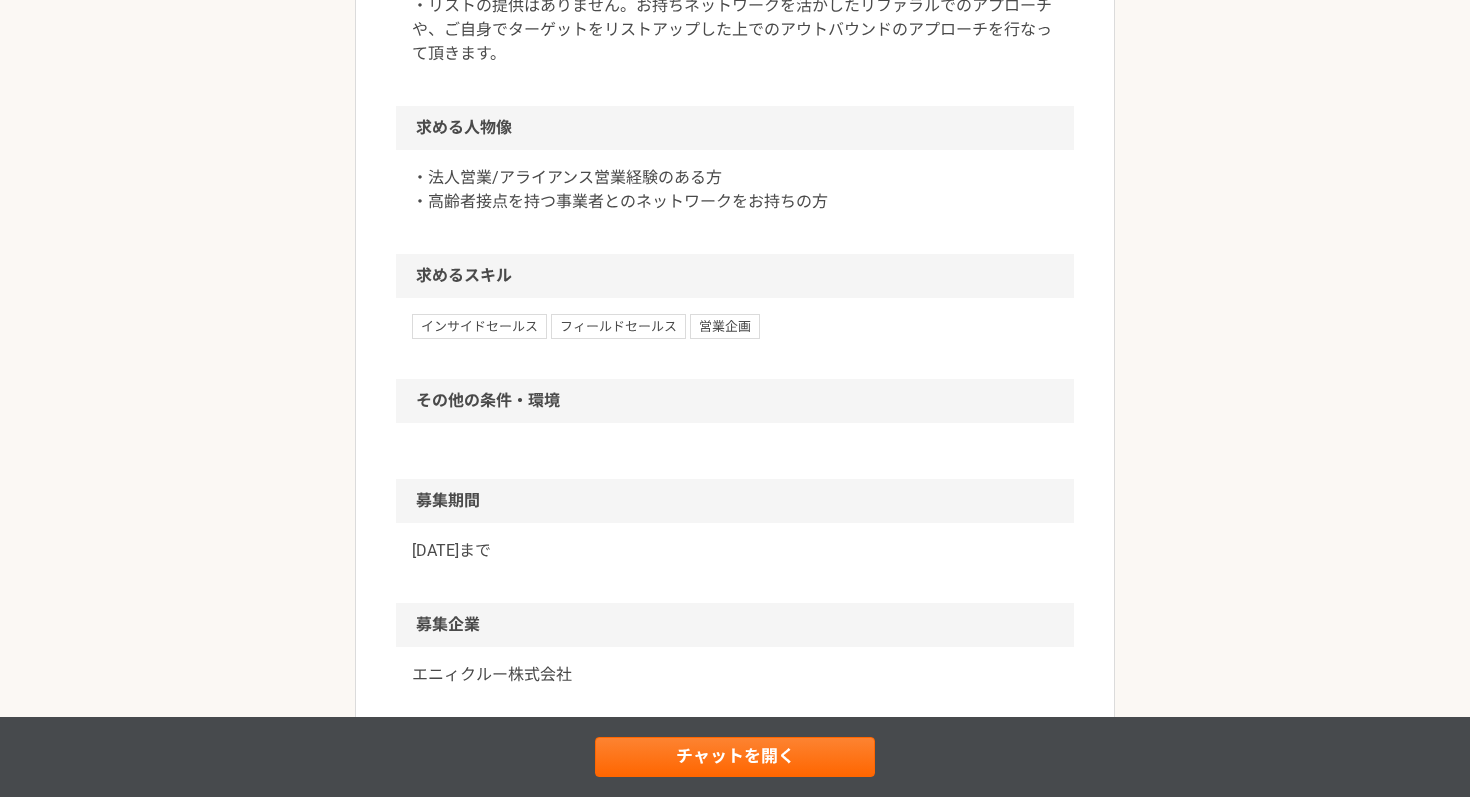 click on "・法人営業/アライアンス営業経験のある方
・高齢者接点を持つ事業者とのネットワークをお持ちの方" at bounding box center (735, 190) 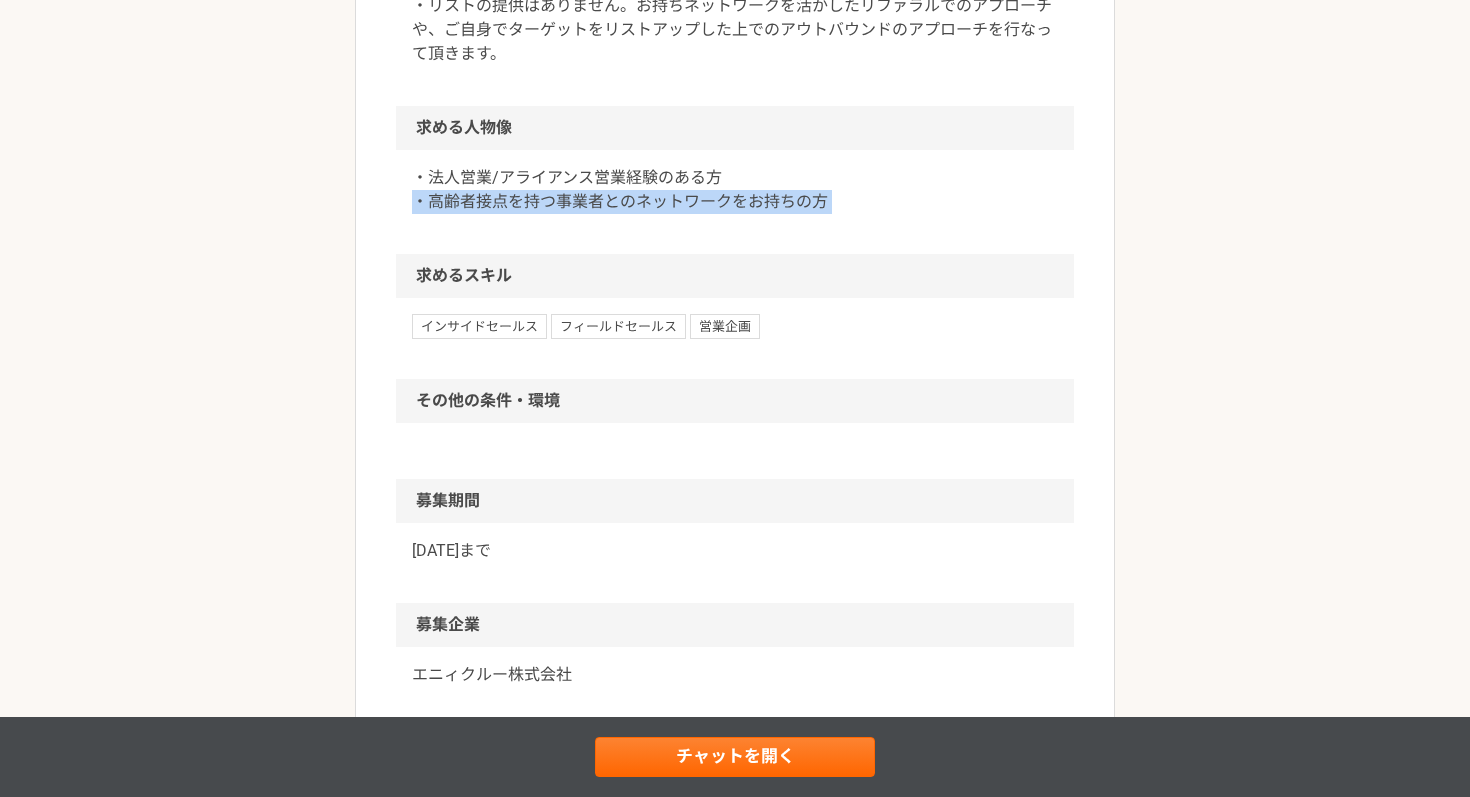 click on "・法人営業/アライアンス営業経験のある方
・高齢者接点を持つ事業者とのネットワークをお持ちの方" at bounding box center (735, 190) 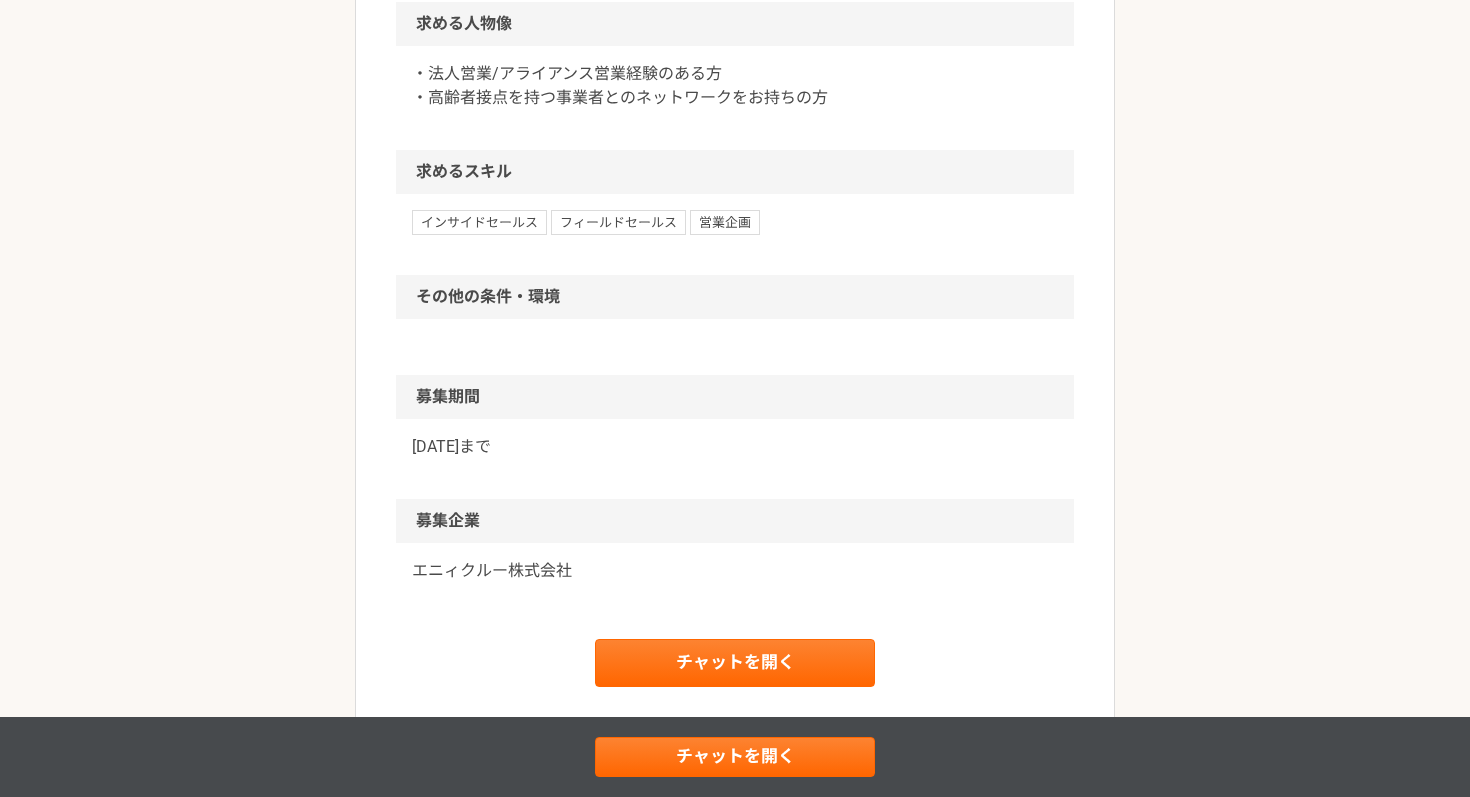 scroll, scrollTop: 0, scrollLeft: 0, axis: both 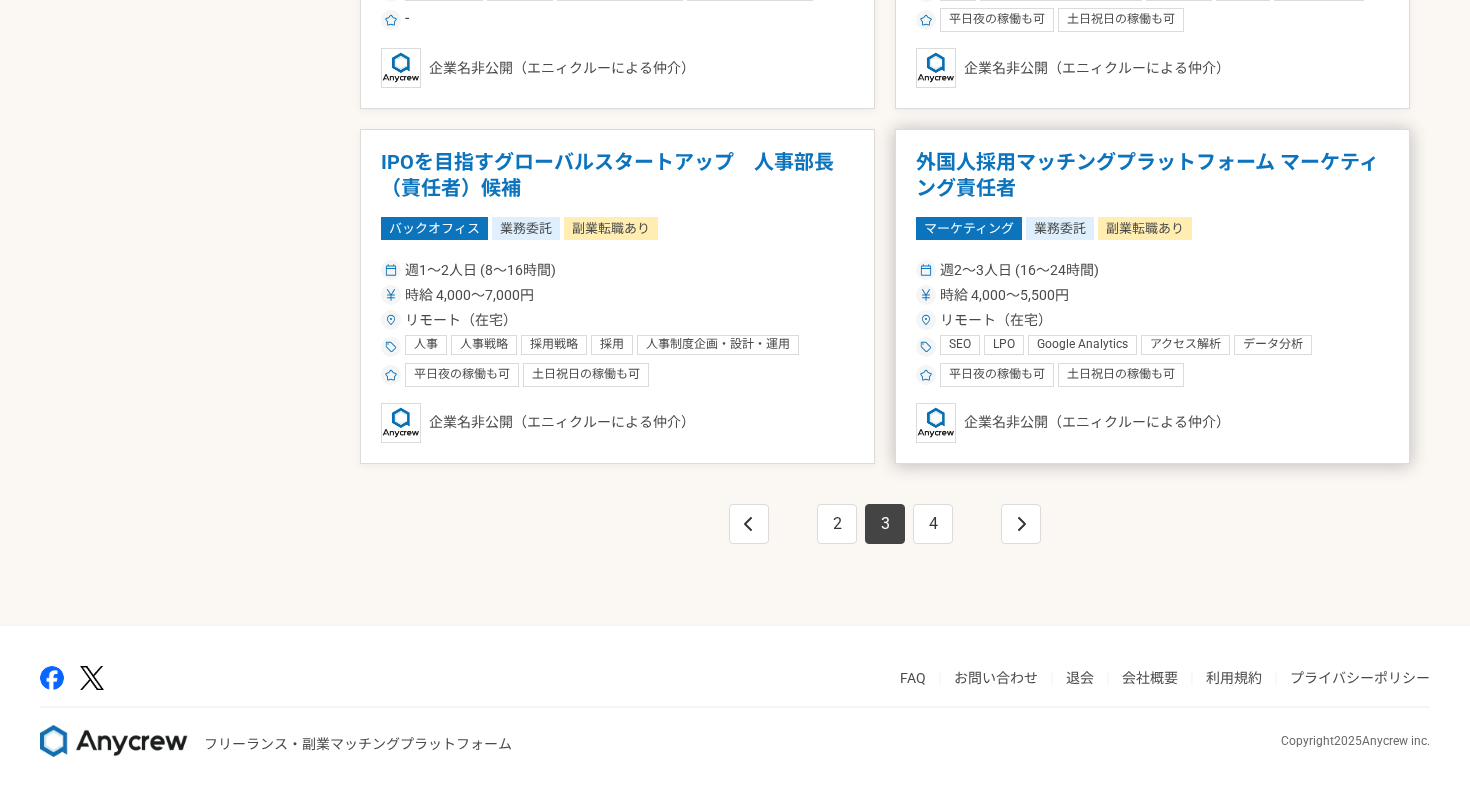 click on "週2〜3人日 (16〜24時間)" at bounding box center [1152, 270] 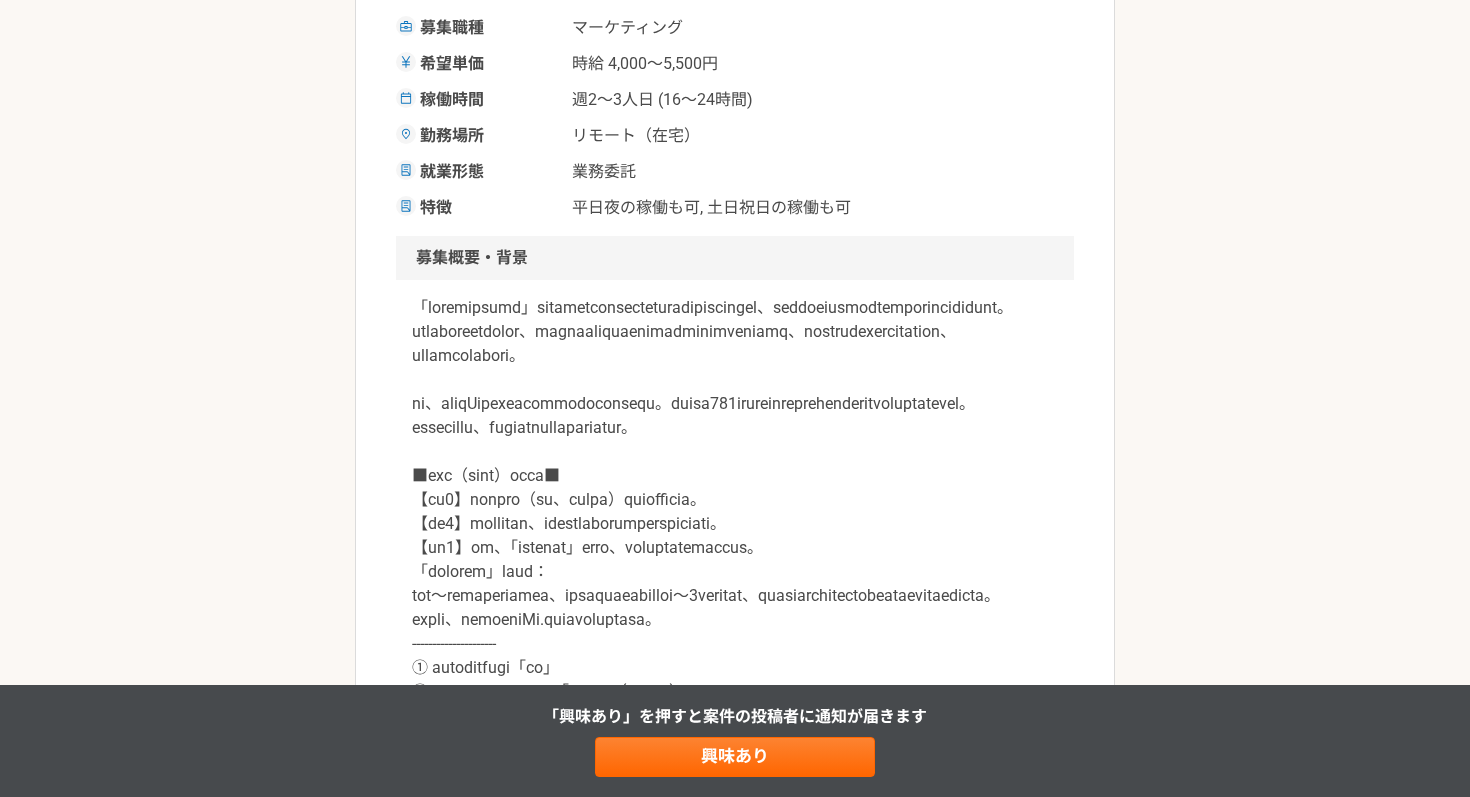 scroll, scrollTop: 485, scrollLeft: 0, axis: vertical 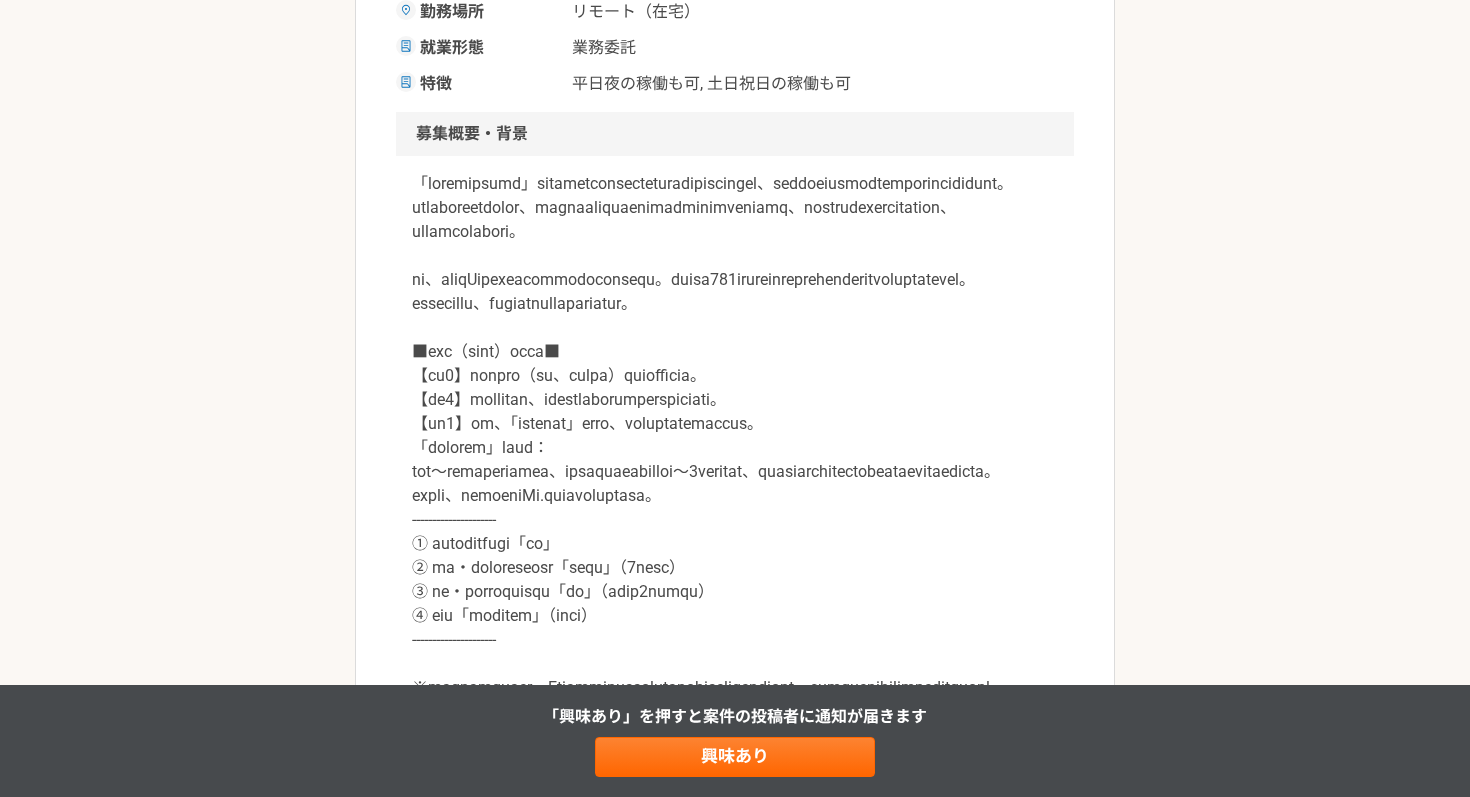 click at bounding box center (735, 448) 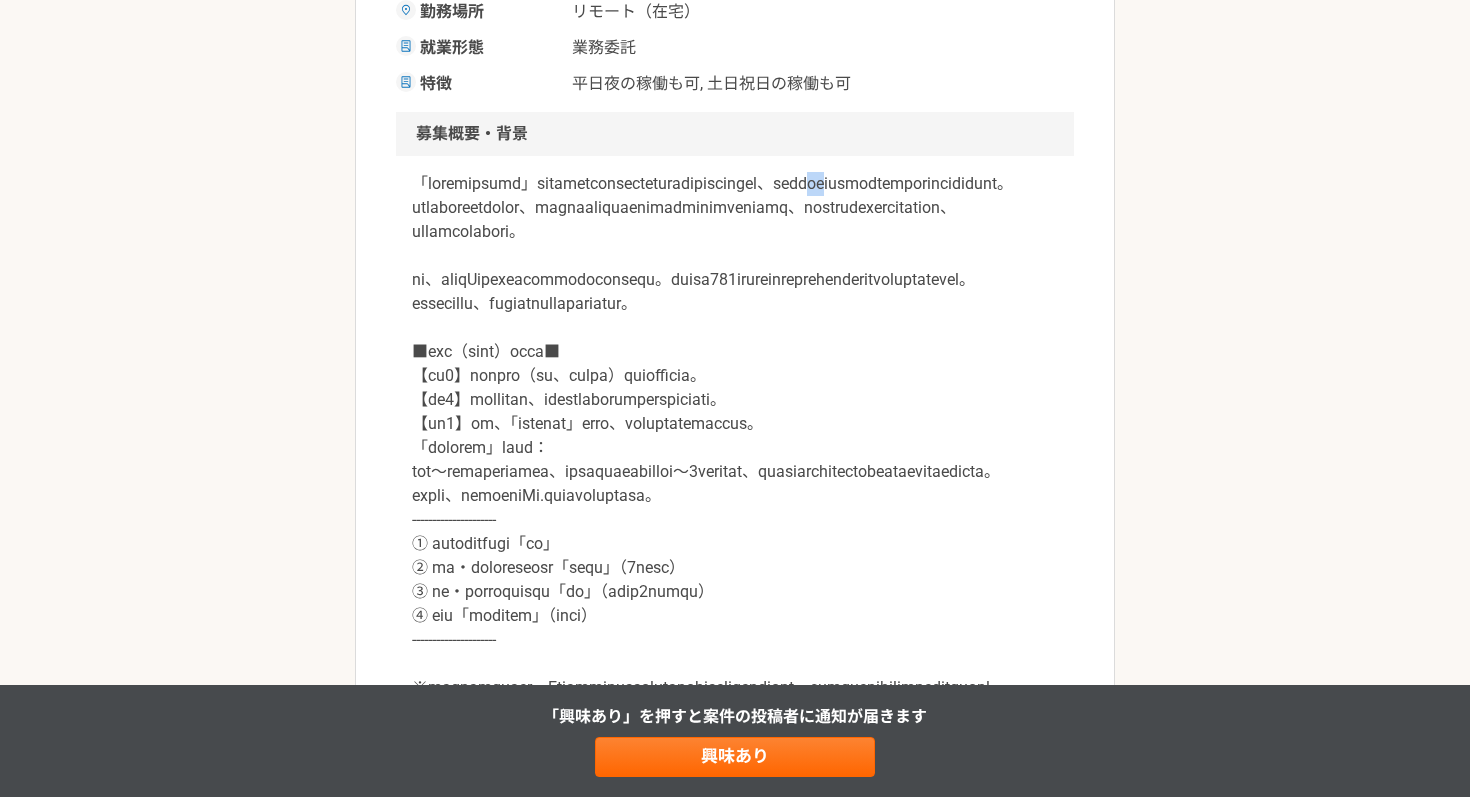 click at bounding box center [735, 448] 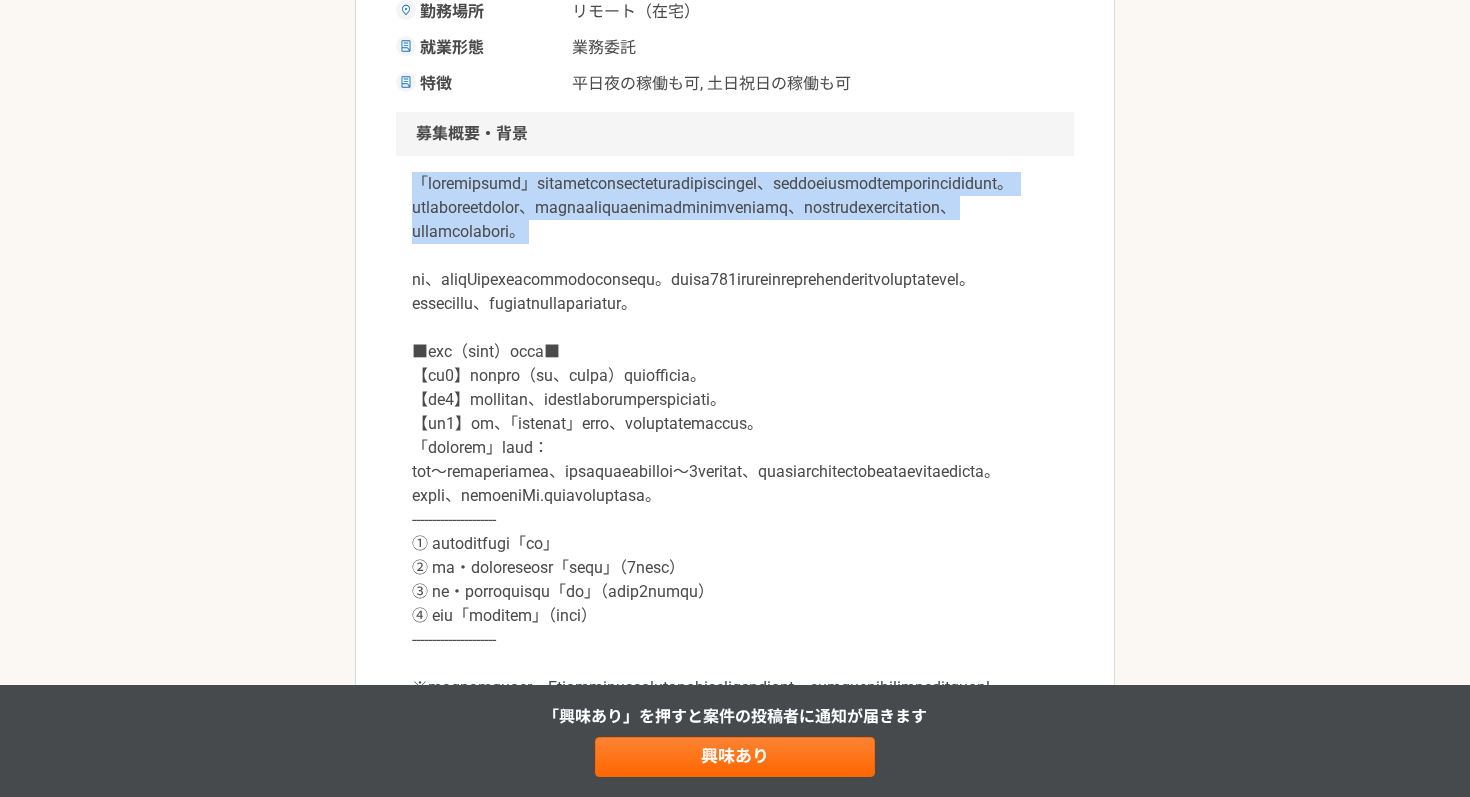 click at bounding box center [735, 448] 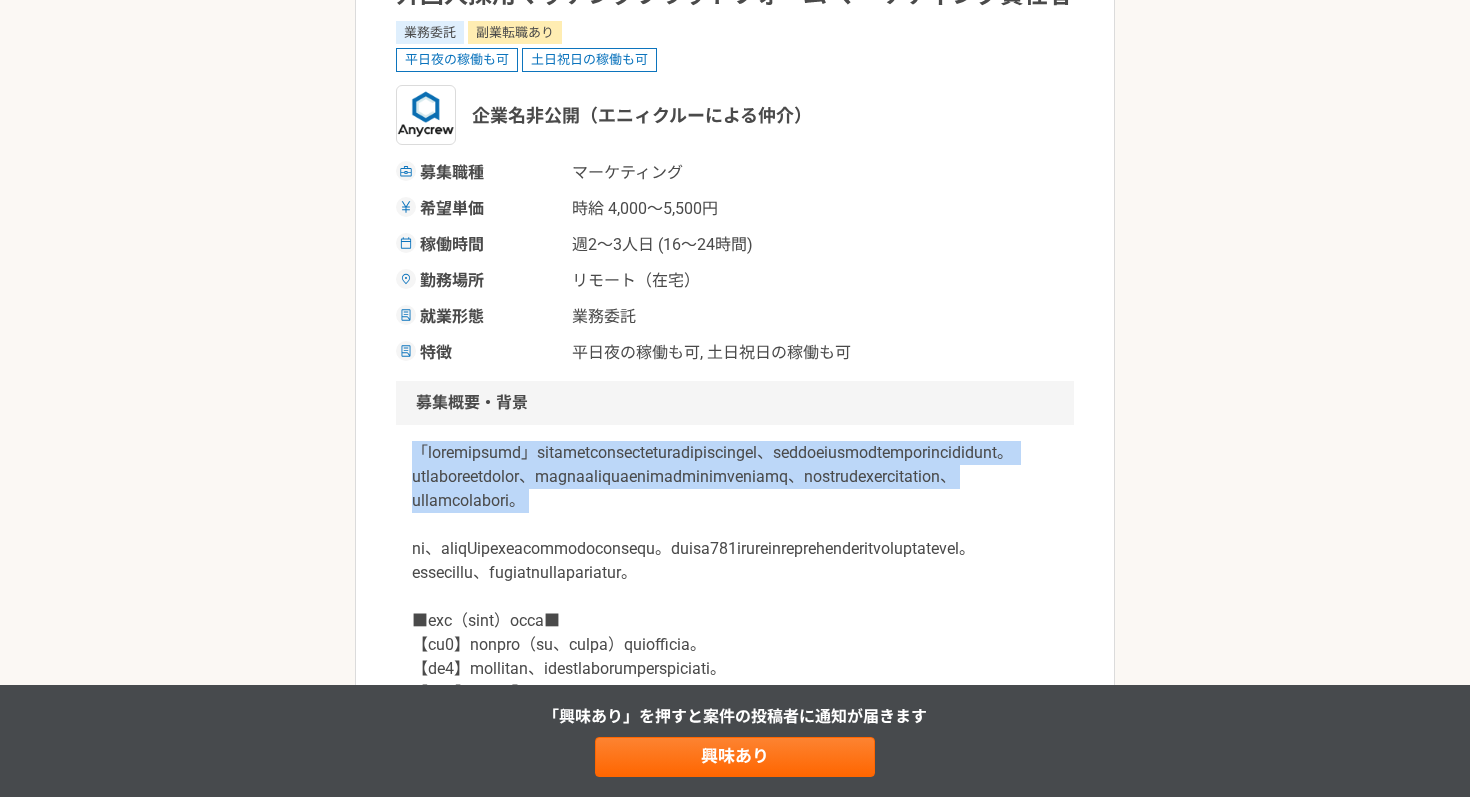 scroll, scrollTop: 171, scrollLeft: 0, axis: vertical 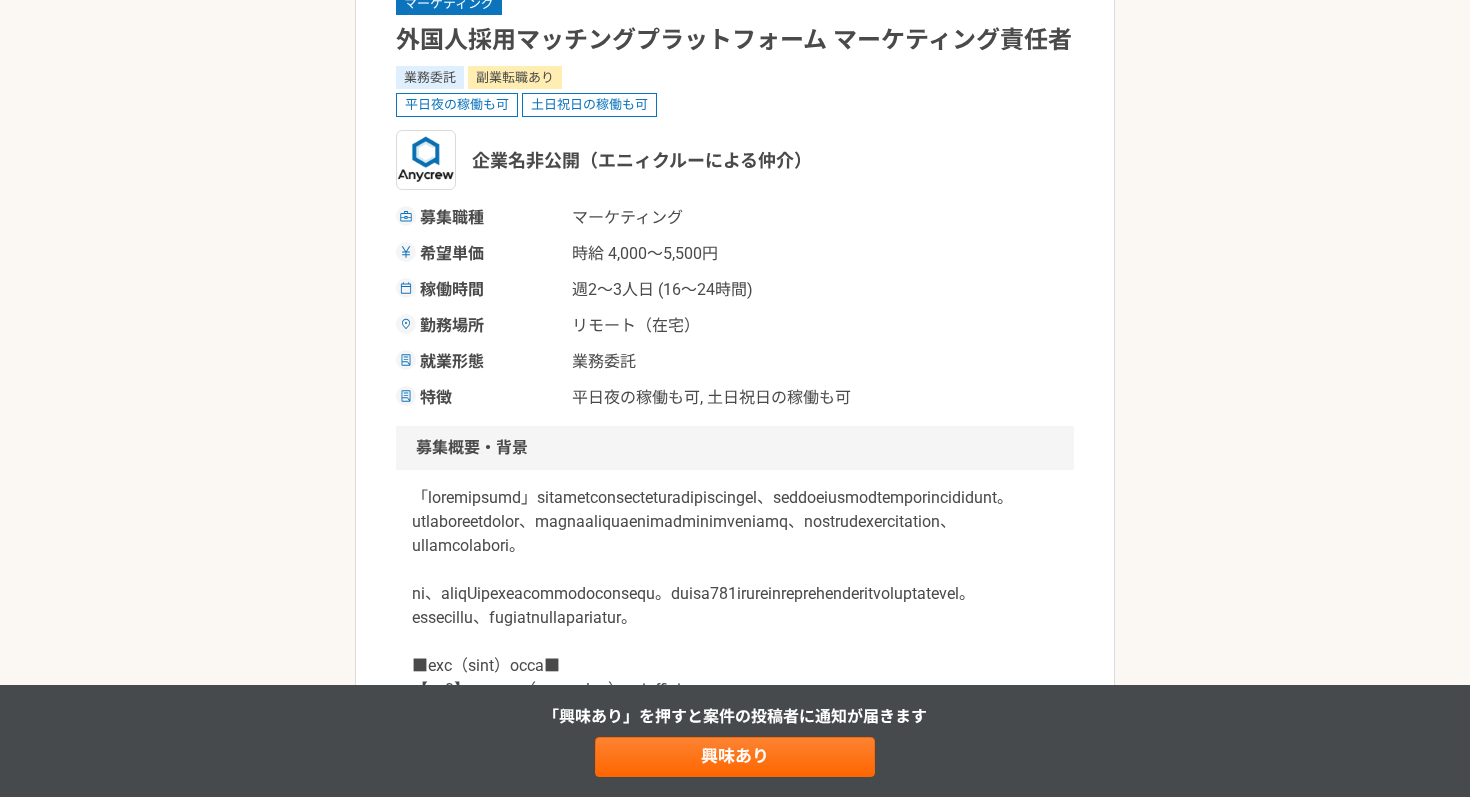 click on "稼働時間 週2〜3人日 (16〜24時間)" at bounding box center (735, 290) 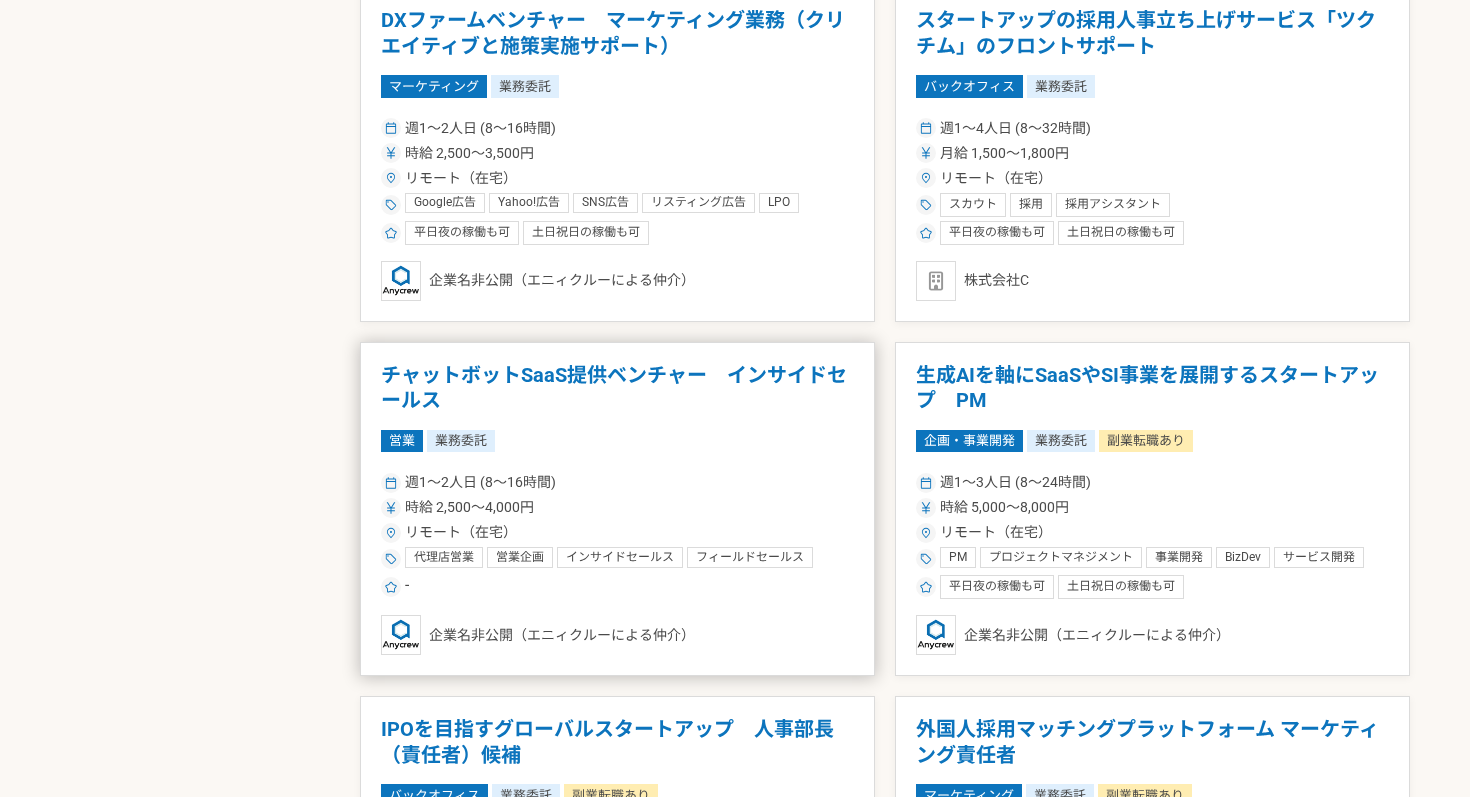 scroll, scrollTop: 2891, scrollLeft: 0, axis: vertical 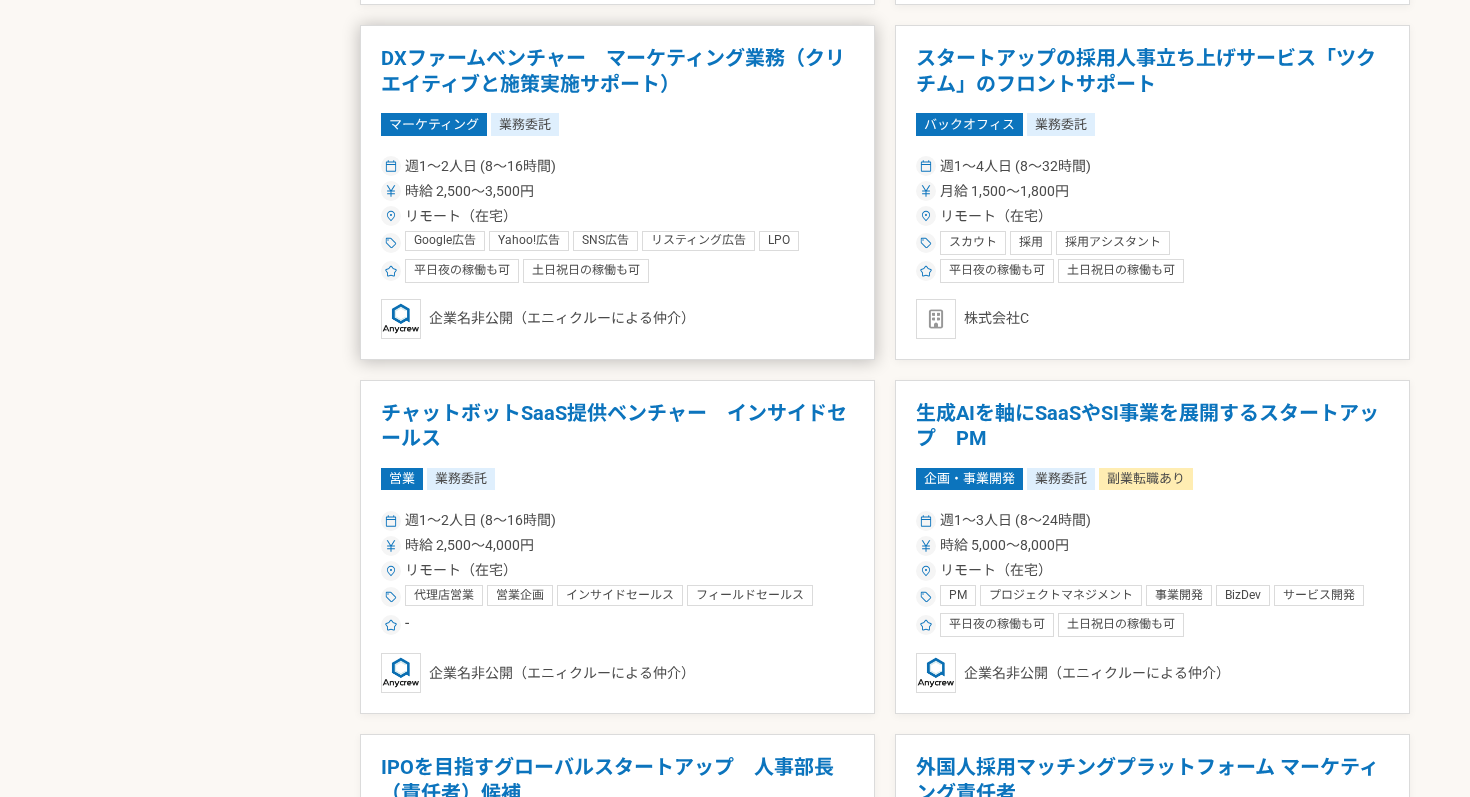 click on "DXファームベンチャー　マーケティング業務（クリエイティブと施策実施サポート） マーケティング 業務委託 週1〜2人日 (8〜16時間) 時給 2,500〜3,500円 リモート（在宅） Google広告 Yahoo!広告 SNS広告 リスティング広告 LPO クリエイティブ クリエイティブディレクション デザイン LP LPデザイン LPディレクション バナー SNSマーケティング Facebook広告 Twitter広告 メルマガ メルマガ制作 Instagram 平日夜の稼働も可 土日祝日の稼働も可 企業名非公開（エニィクルーによる仲介）" at bounding box center (617, 192) 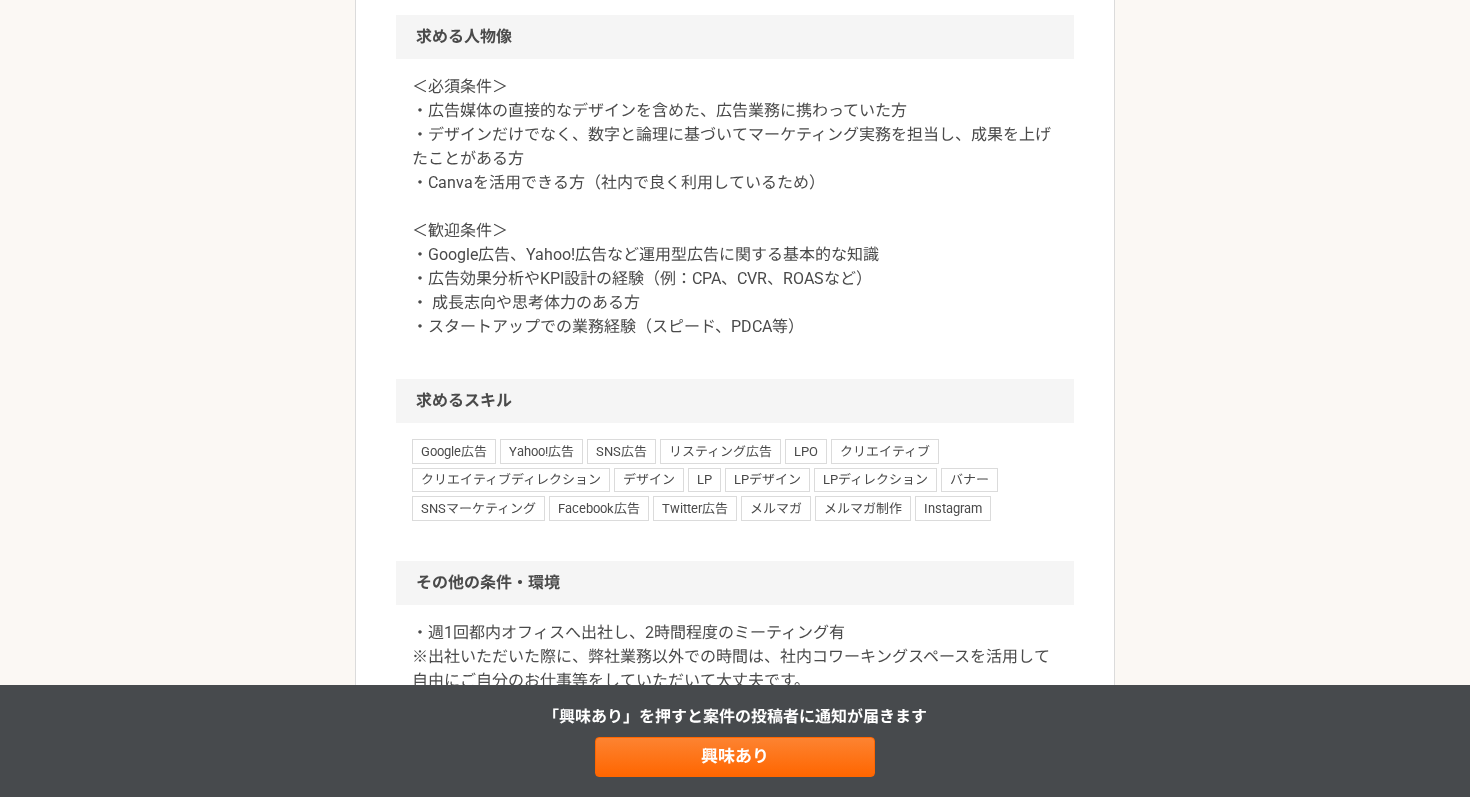 scroll, scrollTop: 2043, scrollLeft: 0, axis: vertical 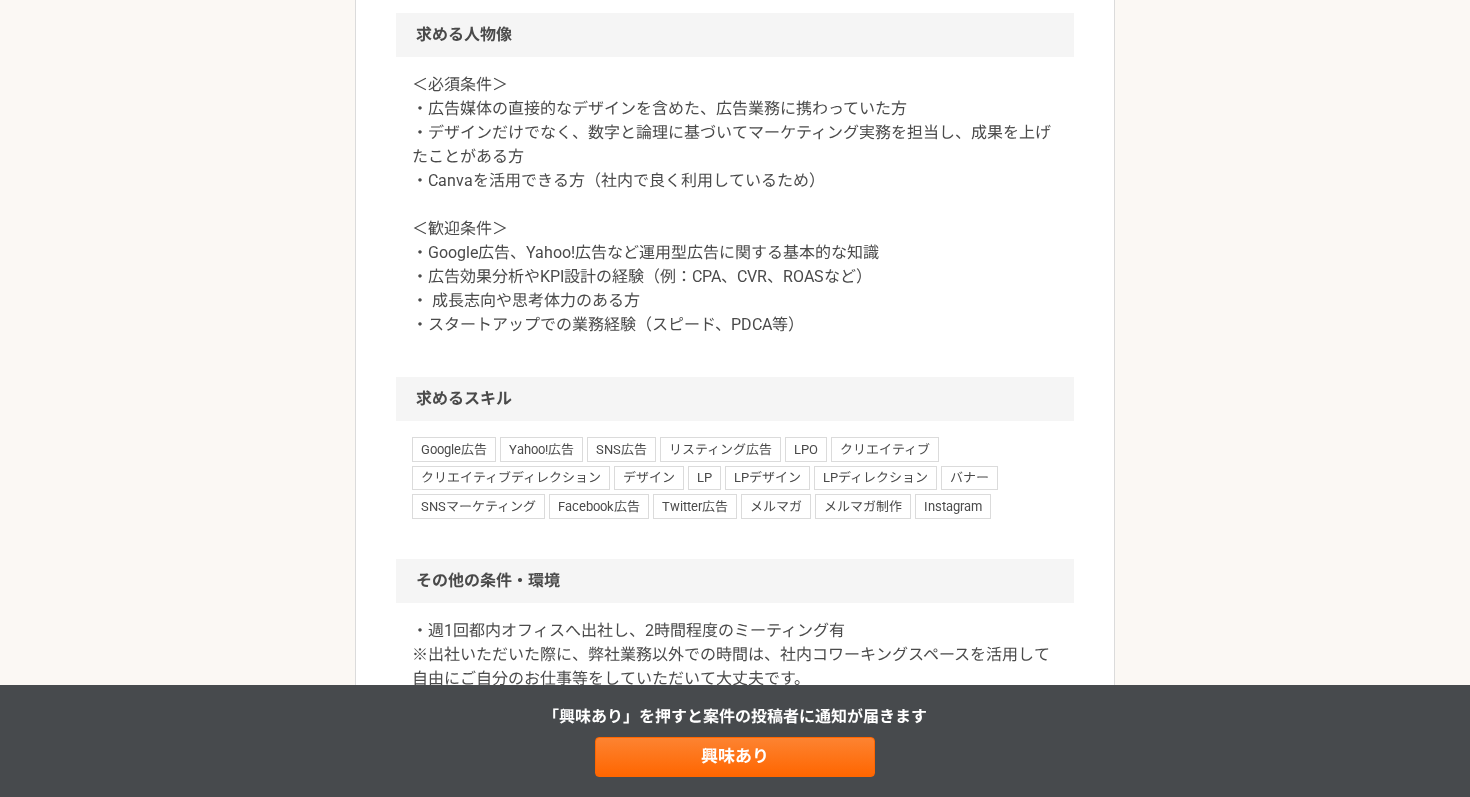 click on "＜必須条件＞
・広告媒体の直接的なデザインを含めた、広告業務に携わっていた方
・デザインだけでなく、数字と論理に基づいてマーケティング実務を担当し、成果を上げたことがある方
・Canvaを活用できる方（社内で良く利用しているため）
＜歓迎条件＞
・Google広告、Yahoo!広告など運用型広告に関する基本的な知識
・広告効果分析やKPI設計の経験（例：CPA、CVR、ROASなど）
・ 成長志向や思考体力のある方
・スタートアップでの業務経験（スピード、PDCA等）" at bounding box center (735, 205) 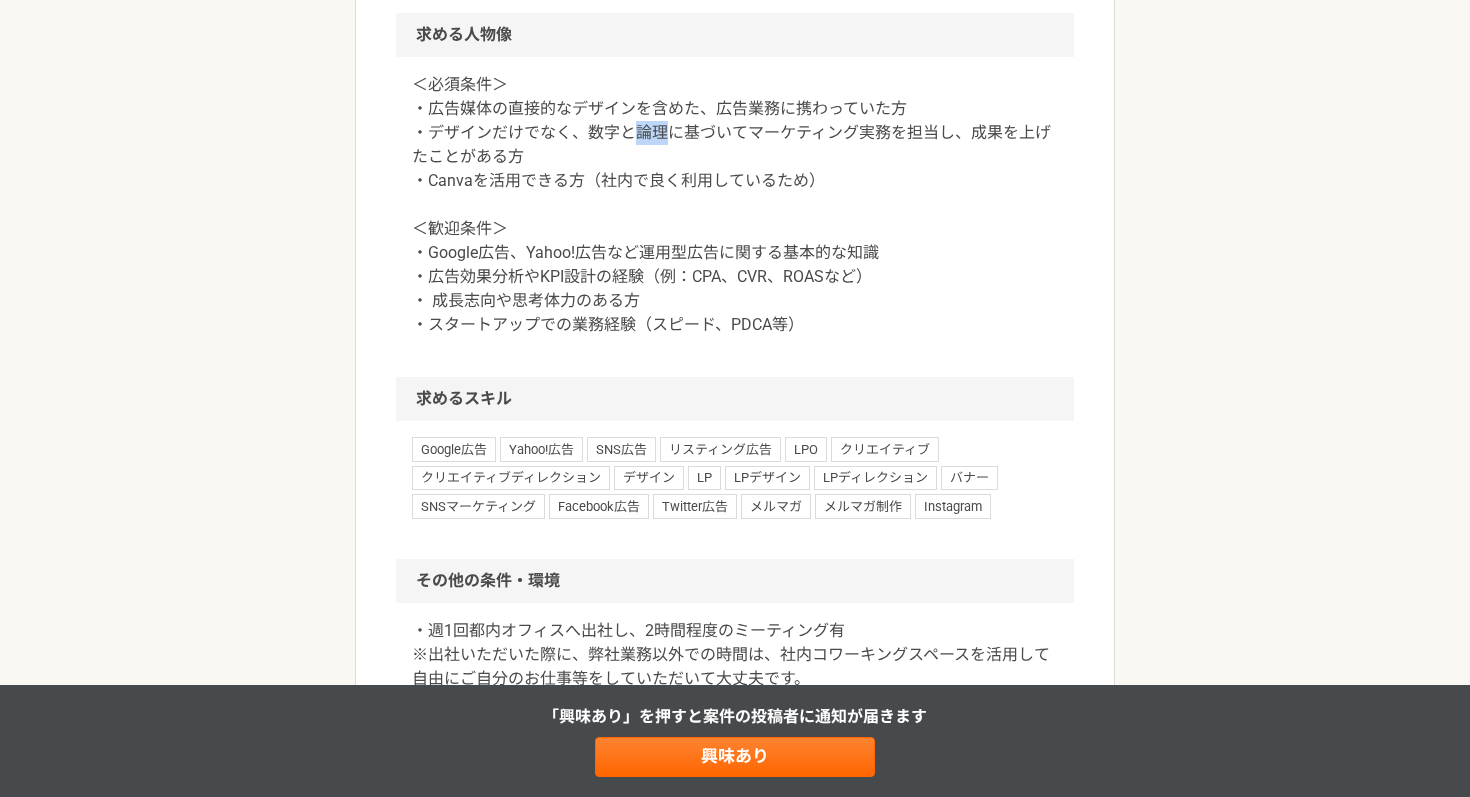 click on "＜必須条件＞
・広告媒体の直接的なデザインを含めた、広告業務に携わっていた方
・デザインだけでなく、数字と論理に基づいてマーケティング実務を担当し、成果を上げたことがある方
・Canvaを活用できる方（社内で良く利用しているため）
＜歓迎条件＞
・Google広告、Yahoo!広告など運用型広告に関する基本的な知識
・広告効果分析やKPI設計の経験（例：CPA、CVR、ROASなど）
・ 成長志向や思考体力のある方
・スタートアップでの業務経験（スピード、PDCA等）" at bounding box center [735, 205] 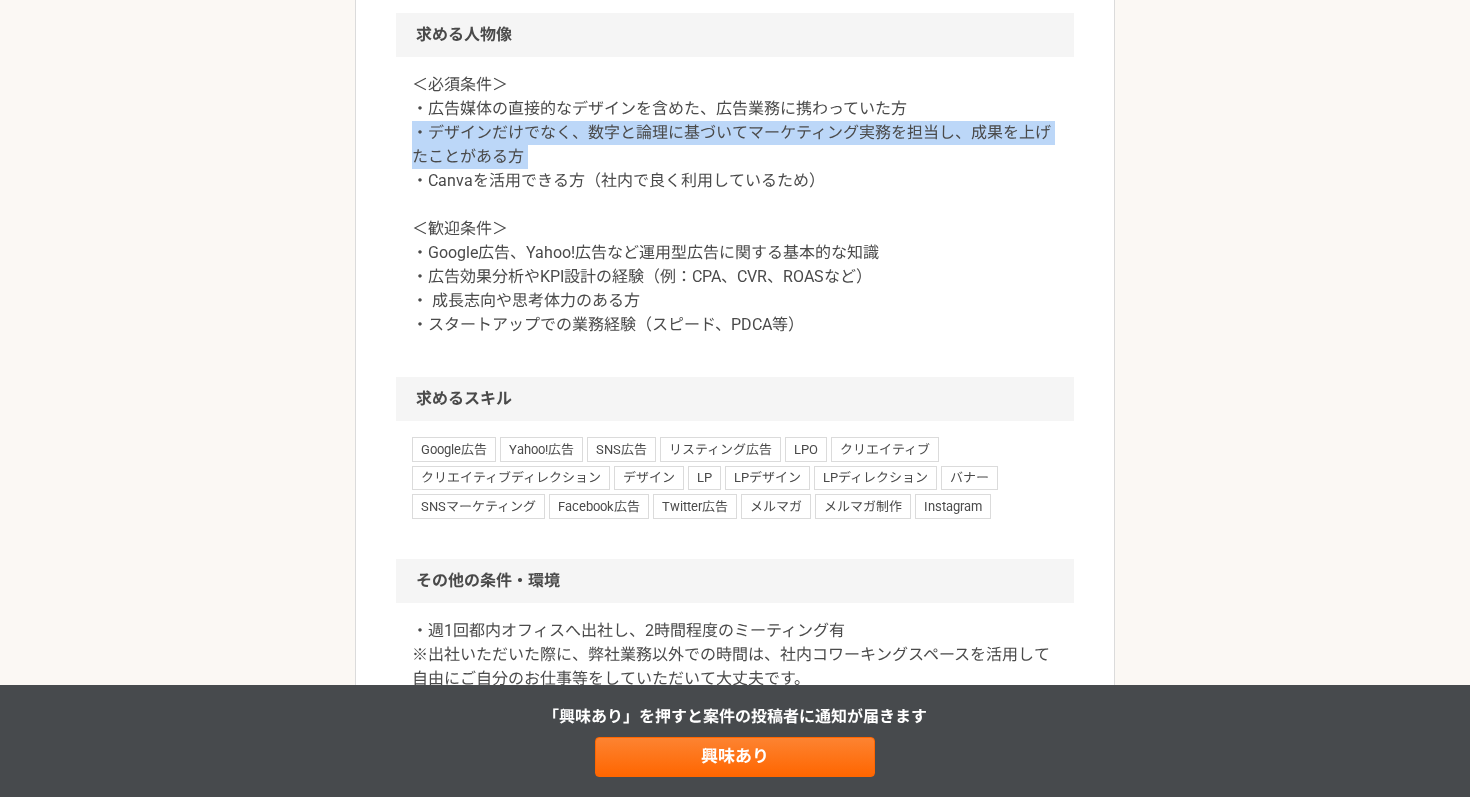 click on "＜必須条件＞
・広告媒体の直接的なデザインを含めた、広告業務に携わっていた方
・デザインだけでなく、数字と論理に基づいてマーケティング実務を担当し、成果を上げたことがある方
・Canvaを活用できる方（社内で良く利用しているため）
＜歓迎条件＞
・Google広告、Yahoo!広告など運用型広告に関する基本的な知識
・広告効果分析やKPI設計の経験（例：CPA、CVR、ROASなど）
・ 成長志向や思考体力のある方
・スタートアップでの業務経験（スピード、PDCA等）" at bounding box center (735, 205) 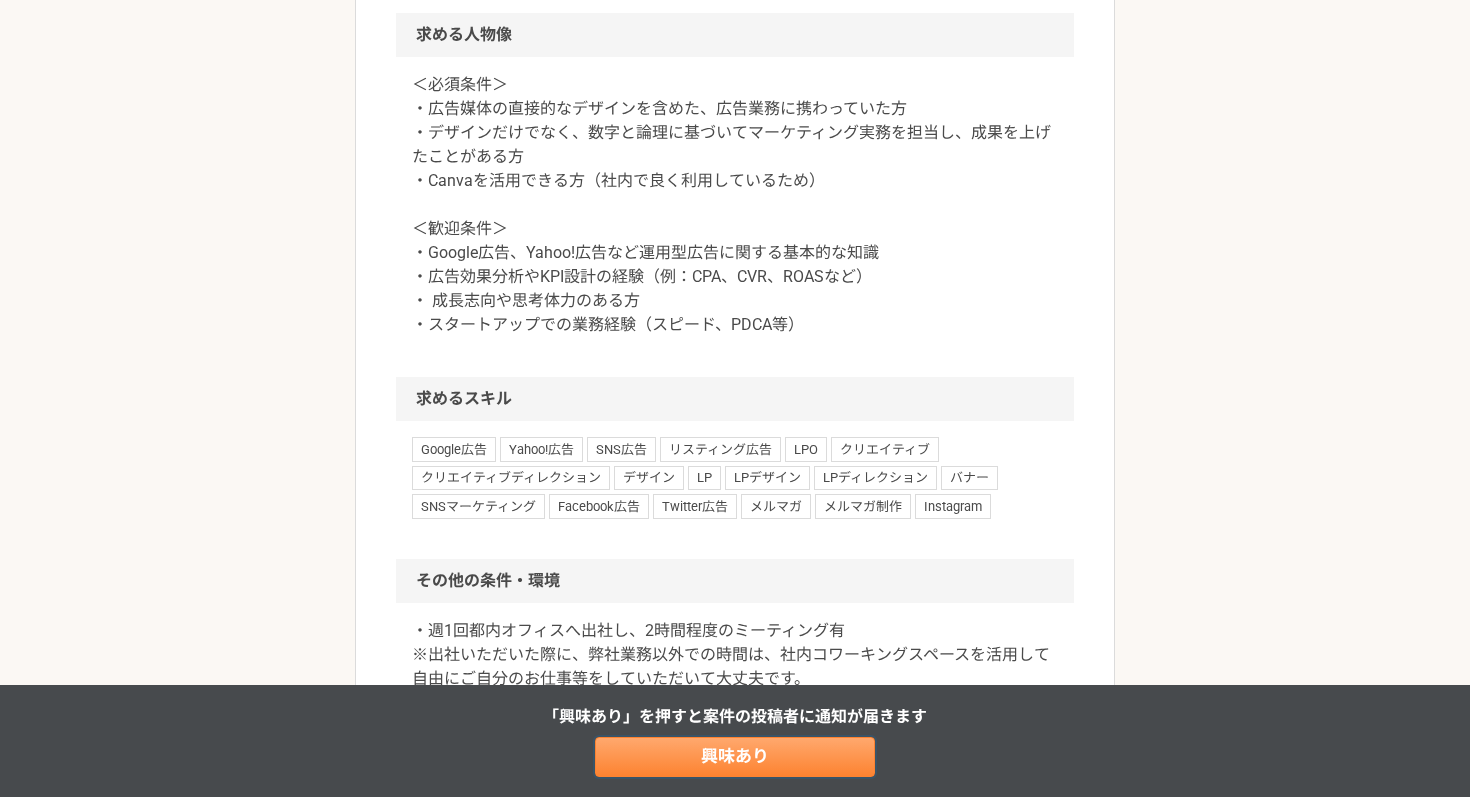 click on "興味あり" at bounding box center (735, 757) 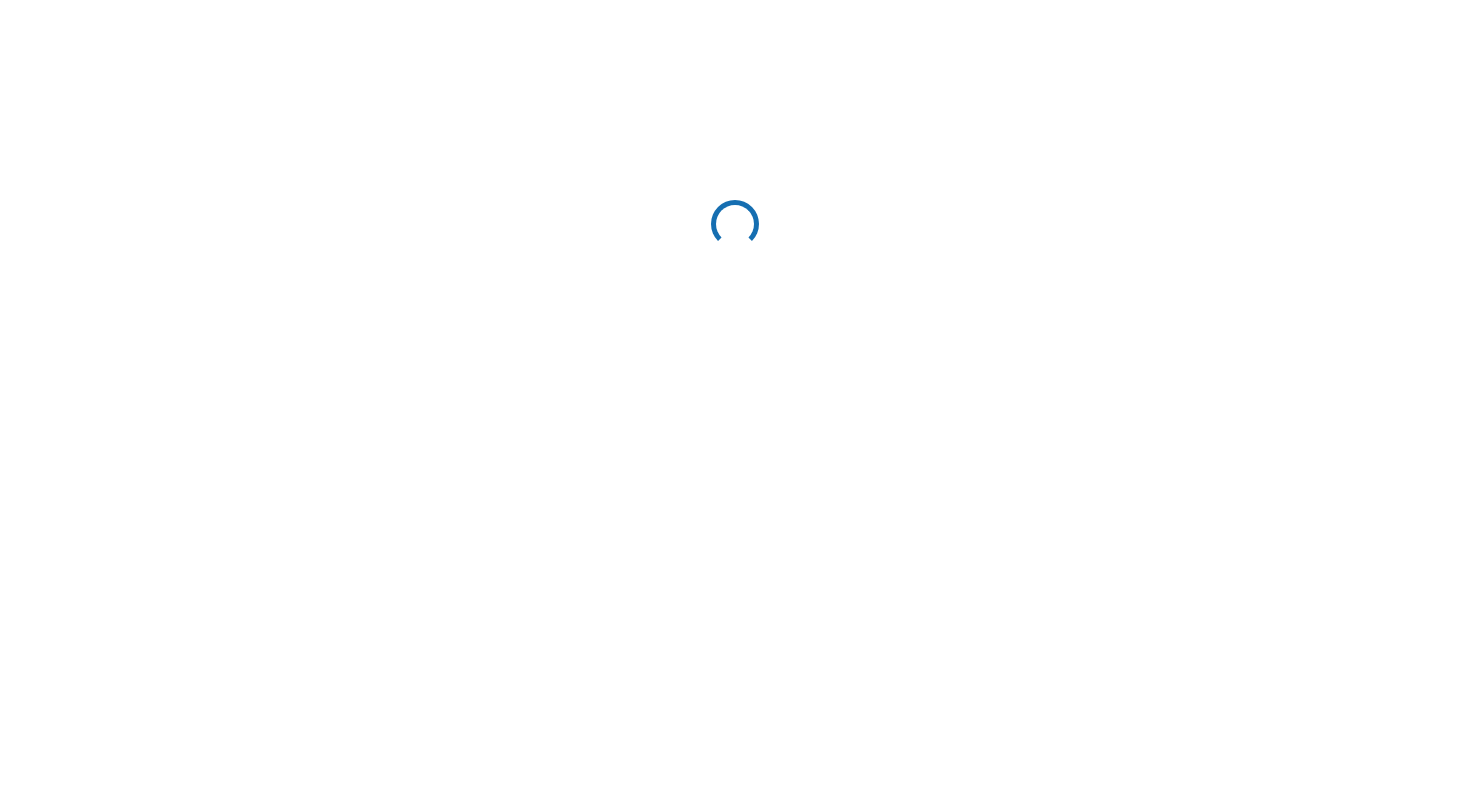 scroll, scrollTop: 0, scrollLeft: 0, axis: both 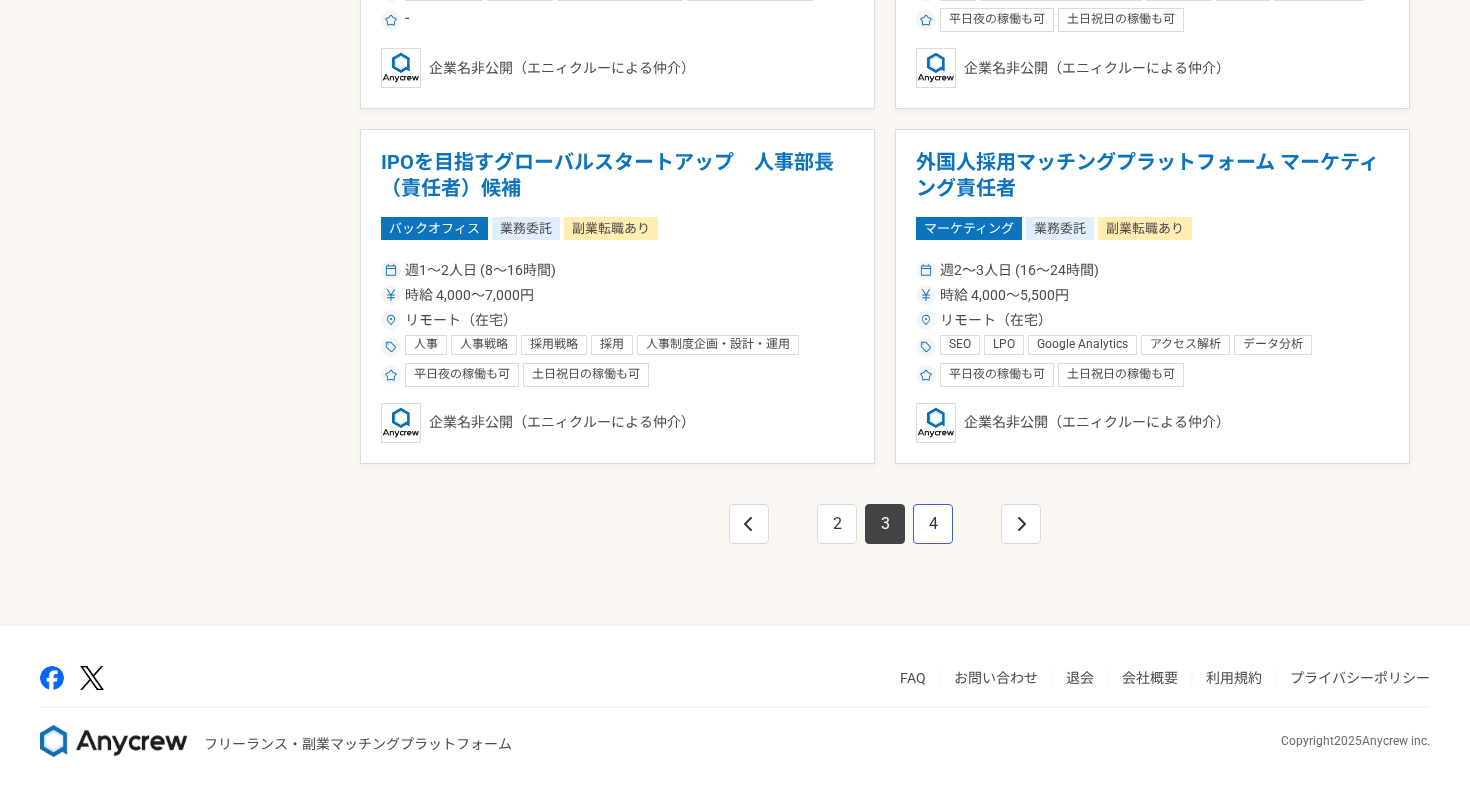 click on "4" at bounding box center (933, 524) 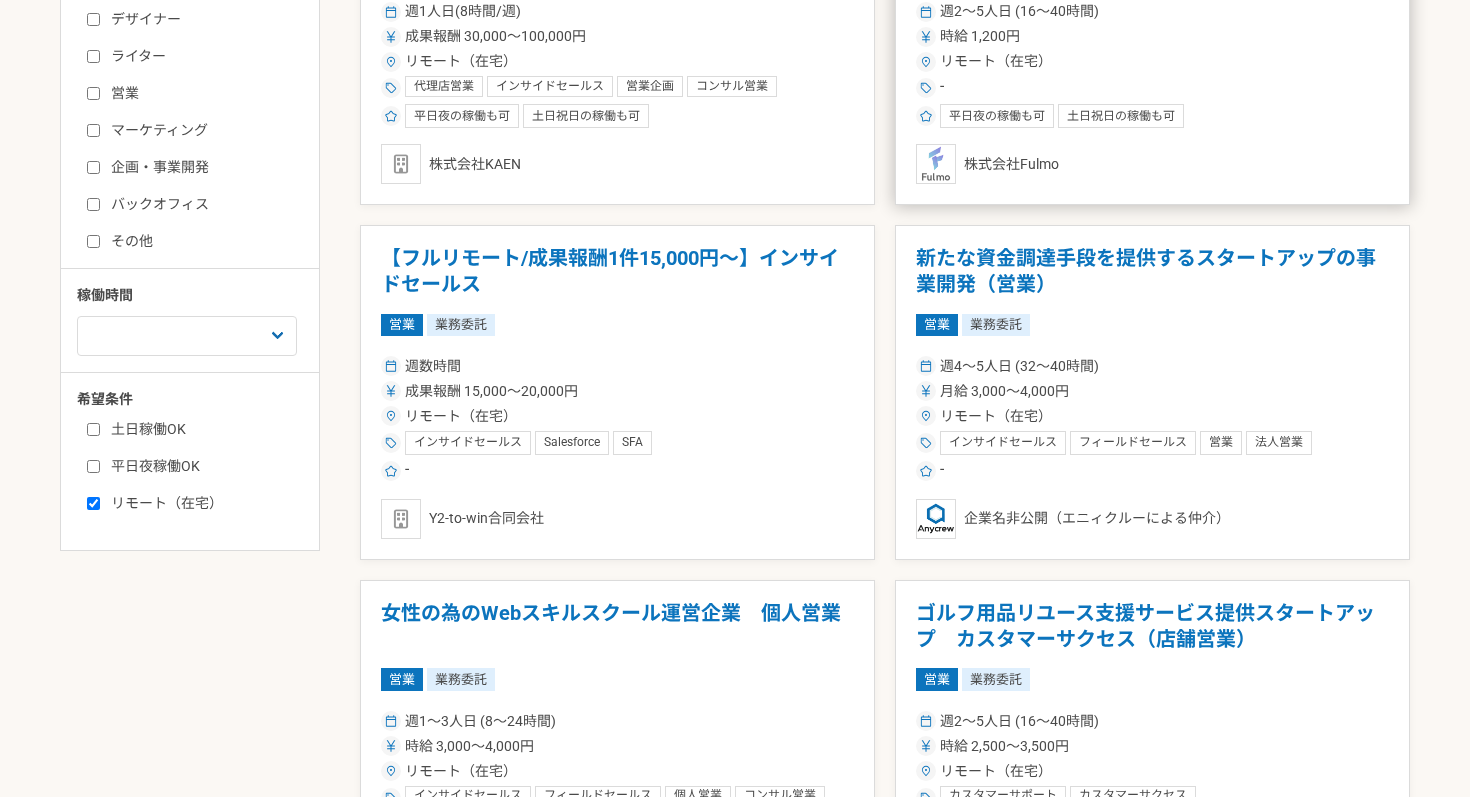 scroll, scrollTop: 623, scrollLeft: 0, axis: vertical 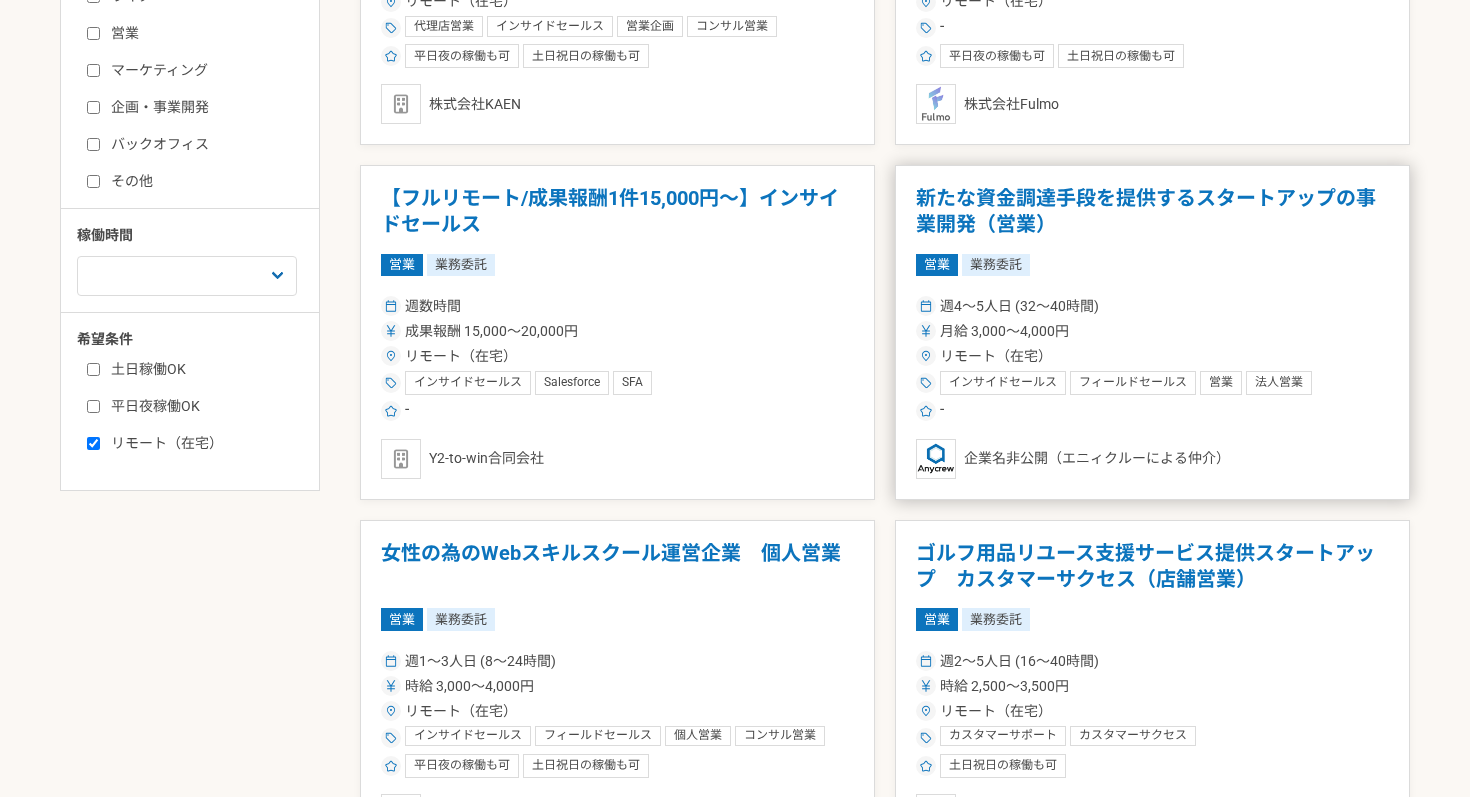 click on "営業 業務委託" at bounding box center (1152, 265) 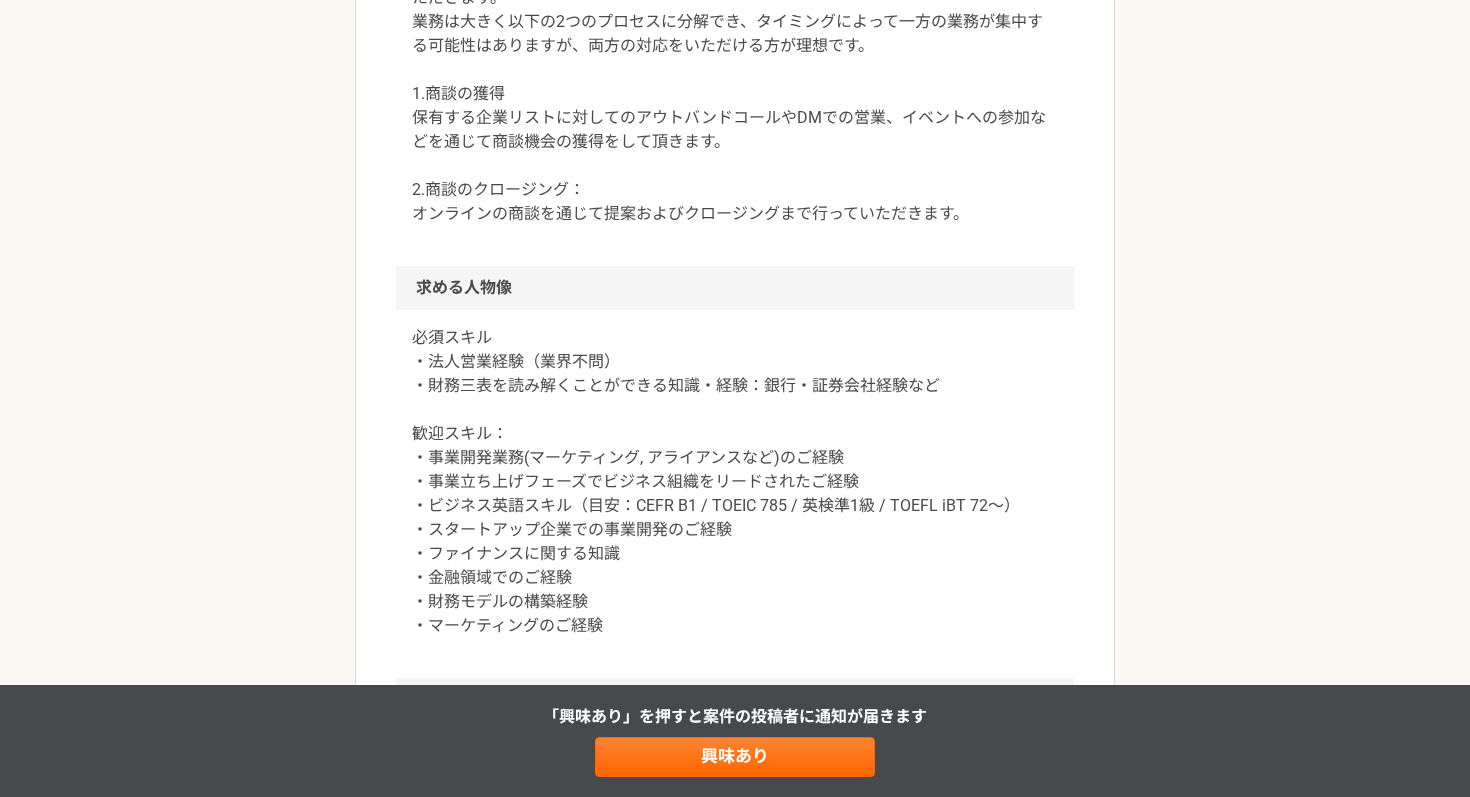 scroll, scrollTop: 967, scrollLeft: 0, axis: vertical 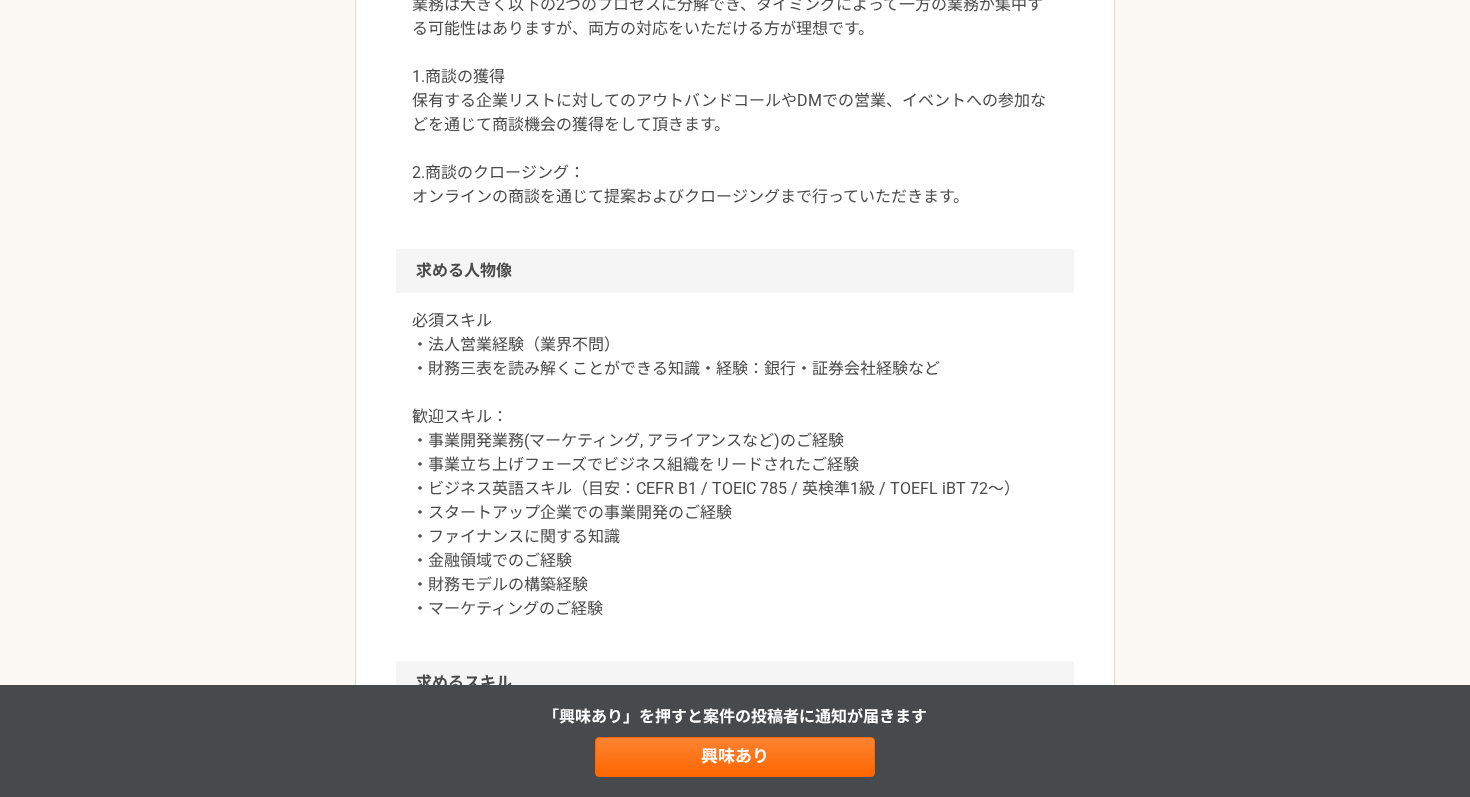 click on "必須スキル
・法人営業経験（業界不問）
・財務三表を読み解くことができる知識・経験：銀行・証券会社経験など
歓迎スキル：
・事業開発業務(マーケティング, アライアンスなど)のご経験
・事業立ち上げフェーズでビジネス組織をリードされたご経験
・ビジネス英語スキル（目安：CEFR B1 / TOEIC 785 / 英検準1級 / TOEFL iBT 72〜）
・スタートアップ企業での事業開発のご経験
・ファイナンスに関する知識
・金融領域でのご経験
・財務モデルの構築経験
・マーケティングのご経験" at bounding box center (735, 465) 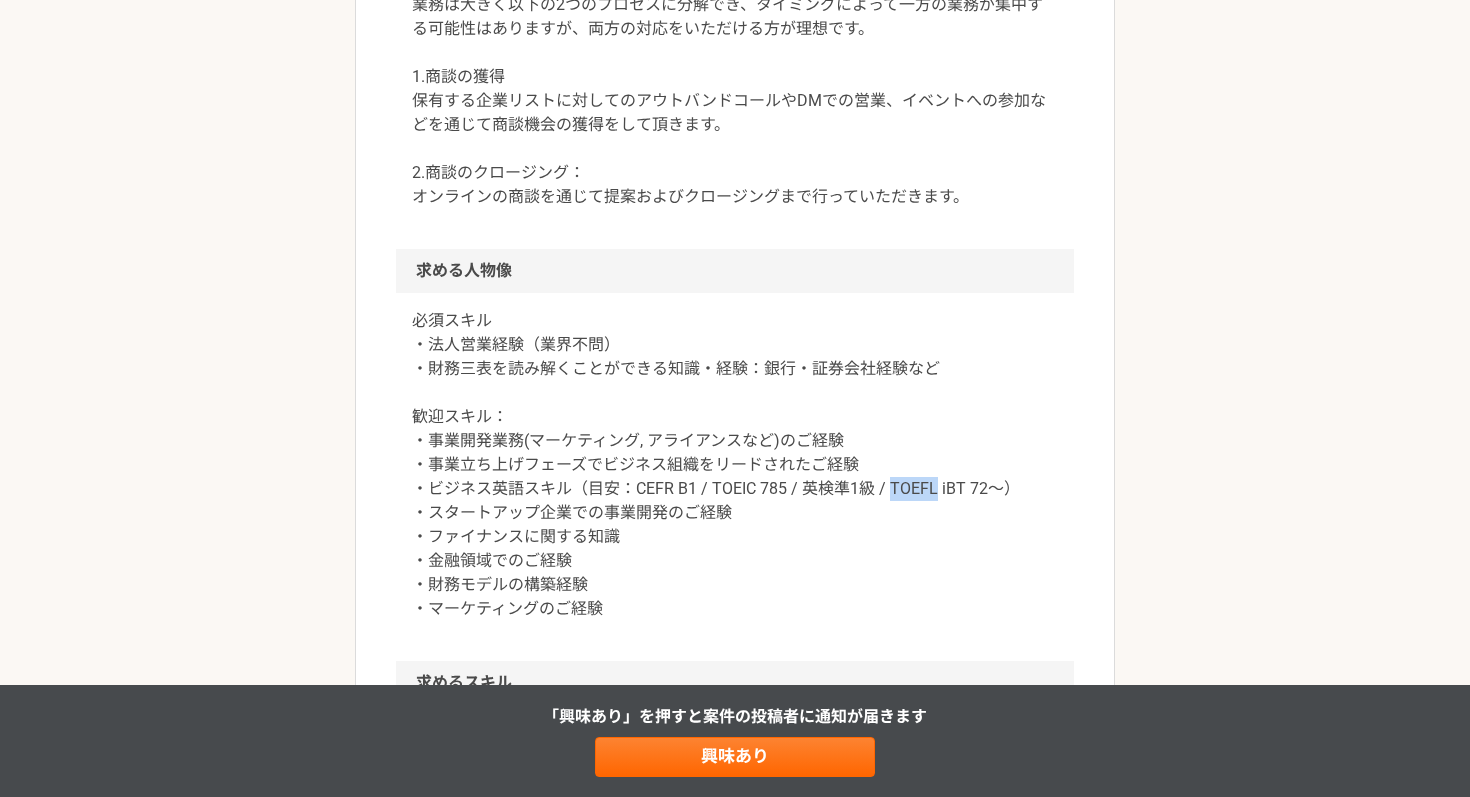 click on "必須スキル
・法人営業経験（業界不問）
・財務三表を読み解くことができる知識・経験：銀行・証券会社経験など
歓迎スキル：
・事業開発業務(マーケティング, アライアンスなど)のご経験
・事業立ち上げフェーズでビジネス組織をリードされたご経験
・ビジネス英語スキル（目安：CEFR B1 / TOEIC 785 / 英検準1級 / TOEFL iBT 72〜）
・スタートアップ企業での事業開発のご経験
・ファイナンスに関する知識
・金融領域でのご経験
・財務モデルの構築経験
・マーケティングのご経験" at bounding box center [735, 465] 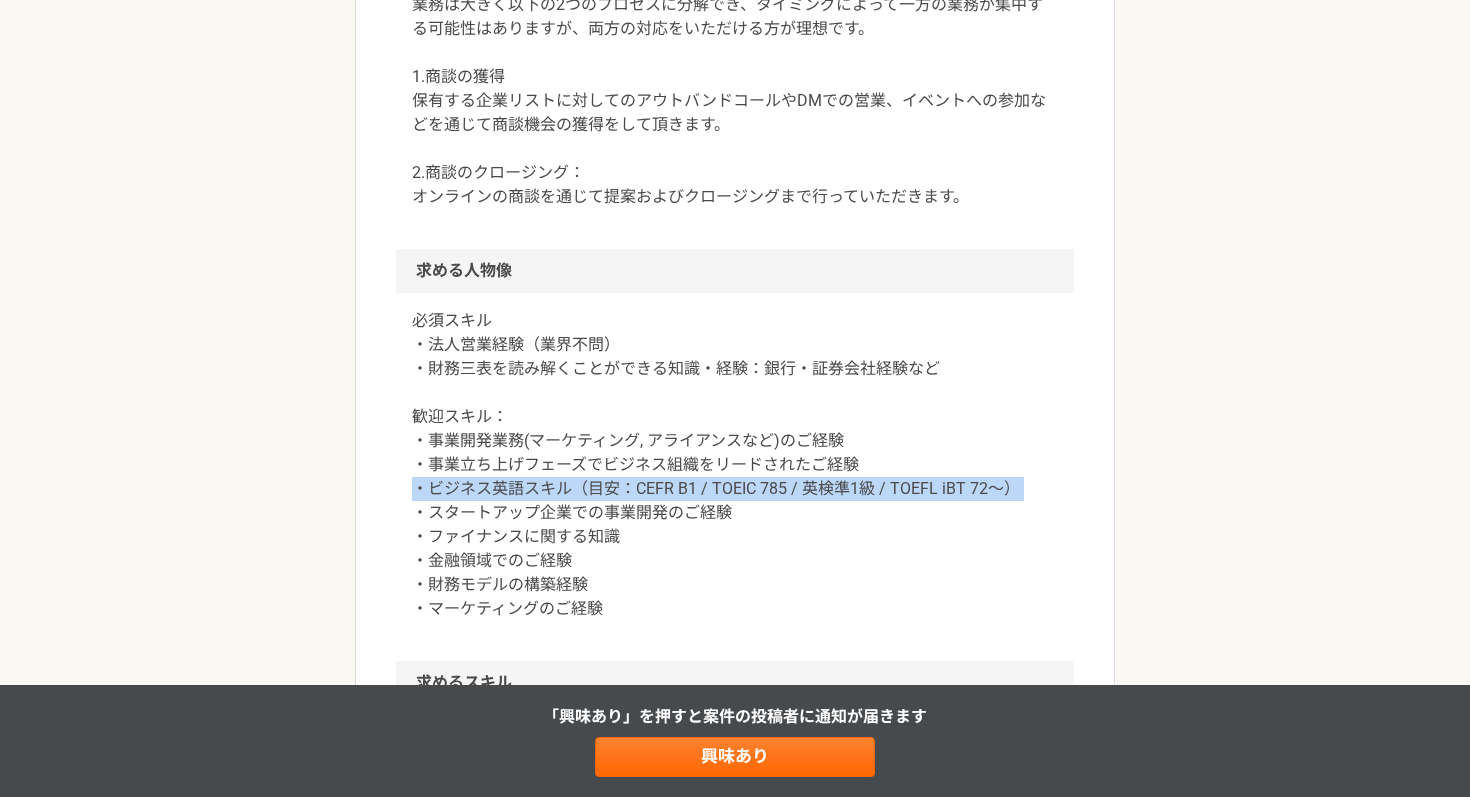 click on "必須スキル
・法人営業経験（業界不問）
・財務三表を読み解くことができる知識・経験：銀行・証券会社経験など
歓迎スキル：
・事業開発業務(マーケティング, アライアンスなど)のご経験
・事業立ち上げフェーズでビジネス組織をリードされたご経験
・ビジネス英語スキル（目安：CEFR B1 / TOEIC 785 / 英検準1級 / TOEFL iBT 72〜）
・スタートアップ企業での事業開発のご経験
・ファイナンスに関する知識
・金融領域でのご経験
・財務モデルの構築経験
・マーケティングのご経験" at bounding box center (735, 465) 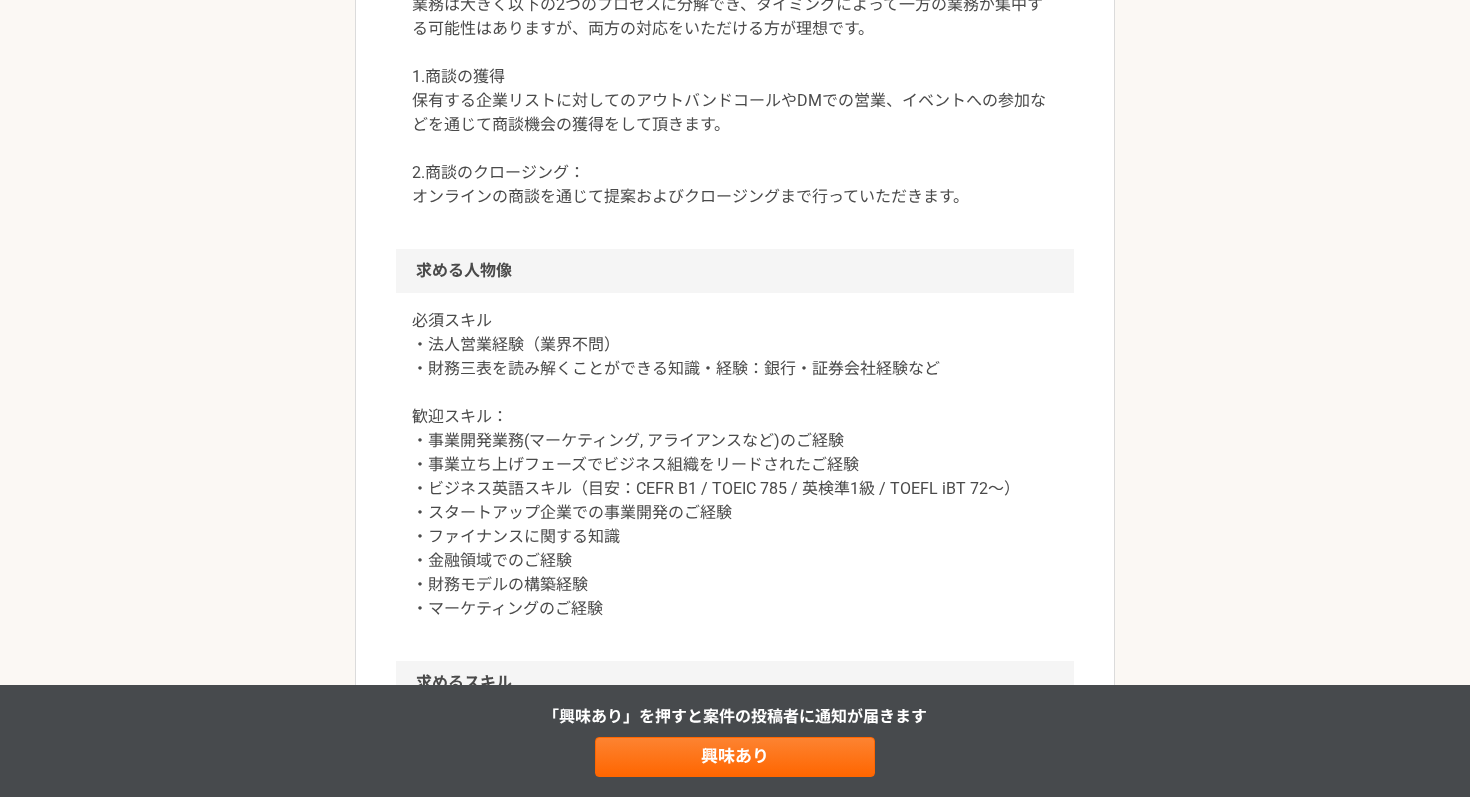 click on "必須スキル
・法人営業経験（業界不問）
・財務三表を読み解くことができる知識・経験：銀行・証券会社経験など
歓迎スキル：
・事業開発業務(マーケティング, アライアンスなど)のご経験
・事業立ち上げフェーズでビジネス組織をリードされたご経験
・ビジネス英語スキル（目安：CEFR B1 / TOEIC 785 / 英検準1級 / TOEFL iBT 72〜）
・スタートアップ企業での事業開発のご経験
・ファイナンスに関する知識
・金融領域でのご経験
・財務モデルの構築経験
・マーケティングのご経験" at bounding box center (735, 465) 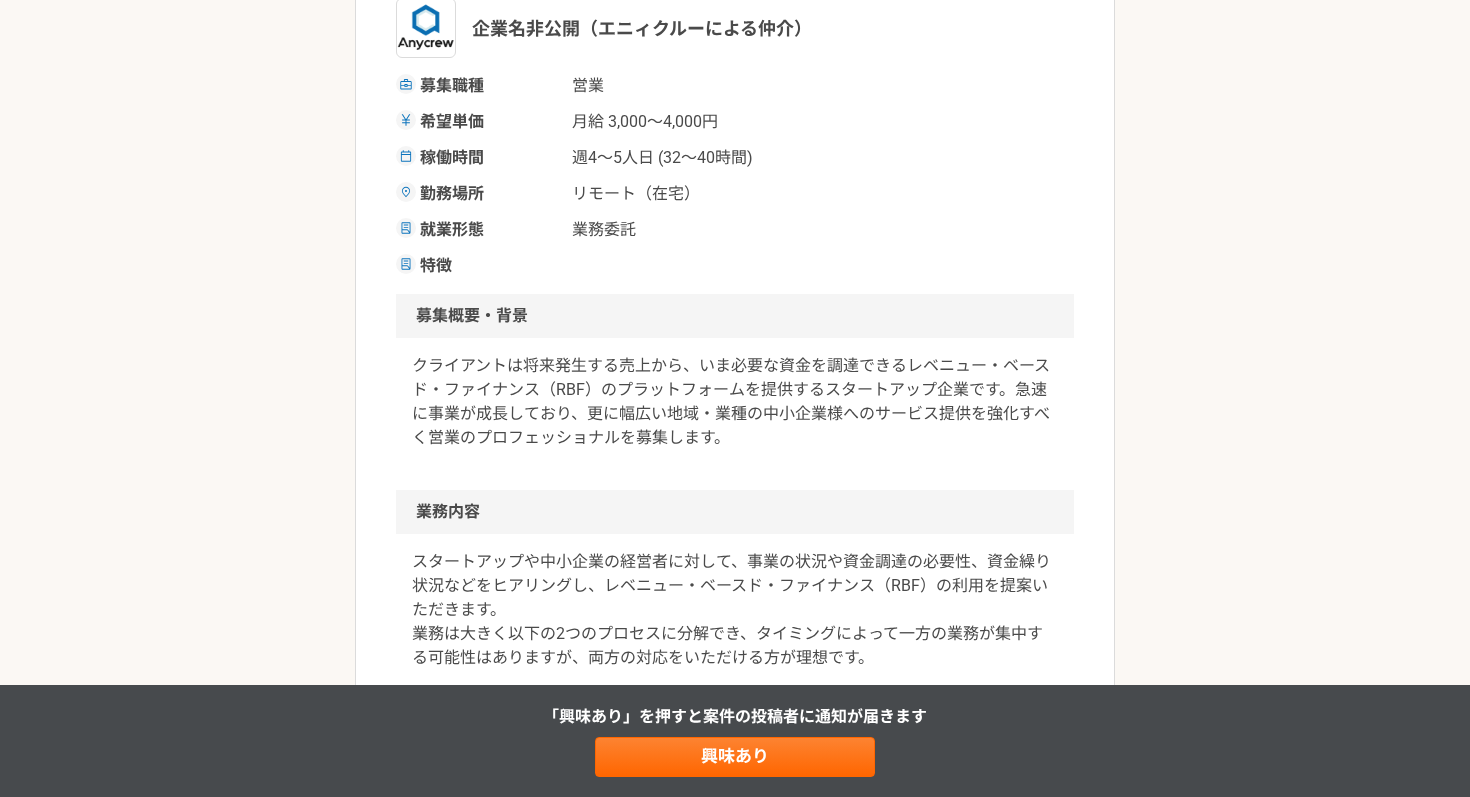 scroll, scrollTop: 345, scrollLeft: 0, axis: vertical 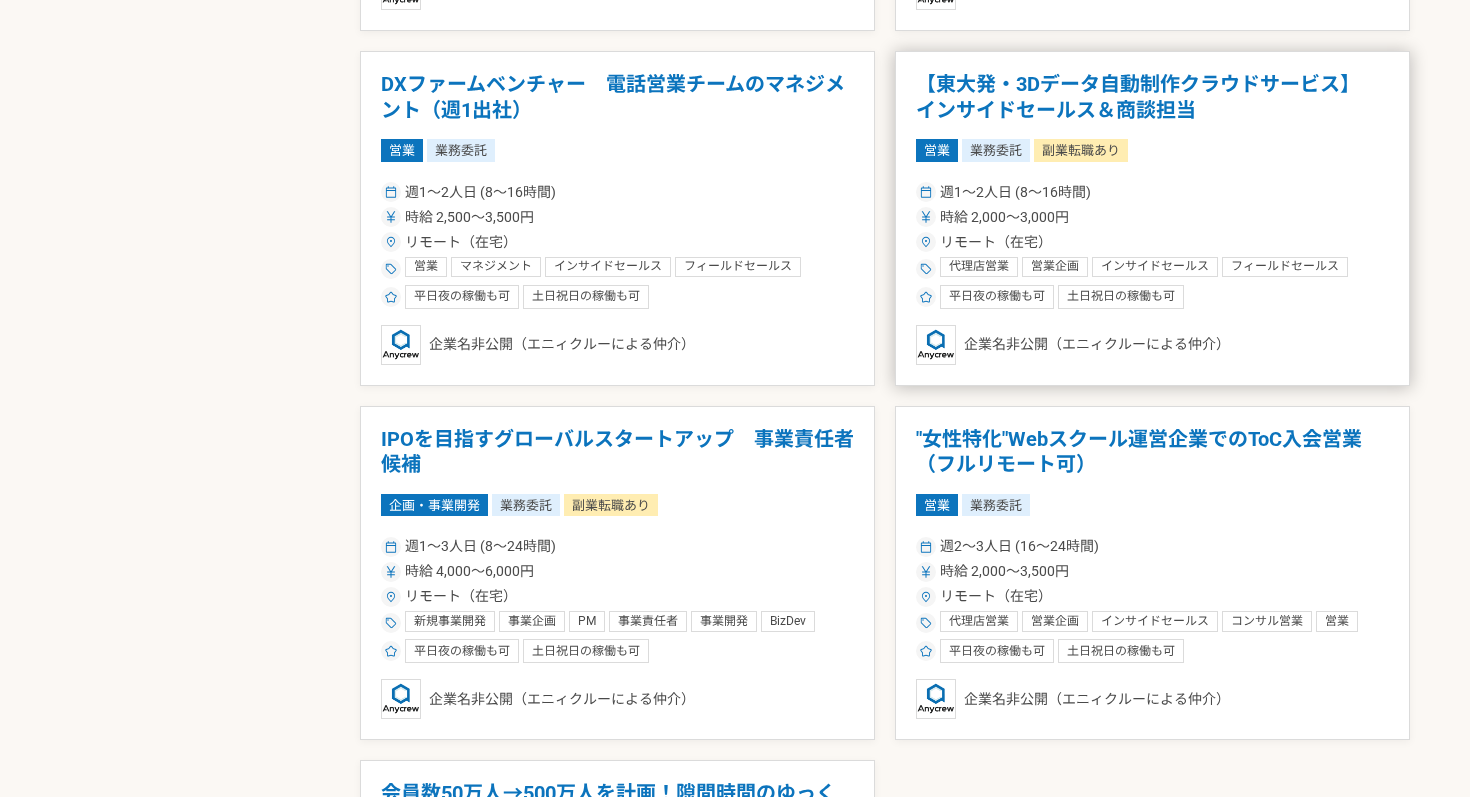 click on "週1〜2人日 (8〜16時間)" at bounding box center (1152, 192) 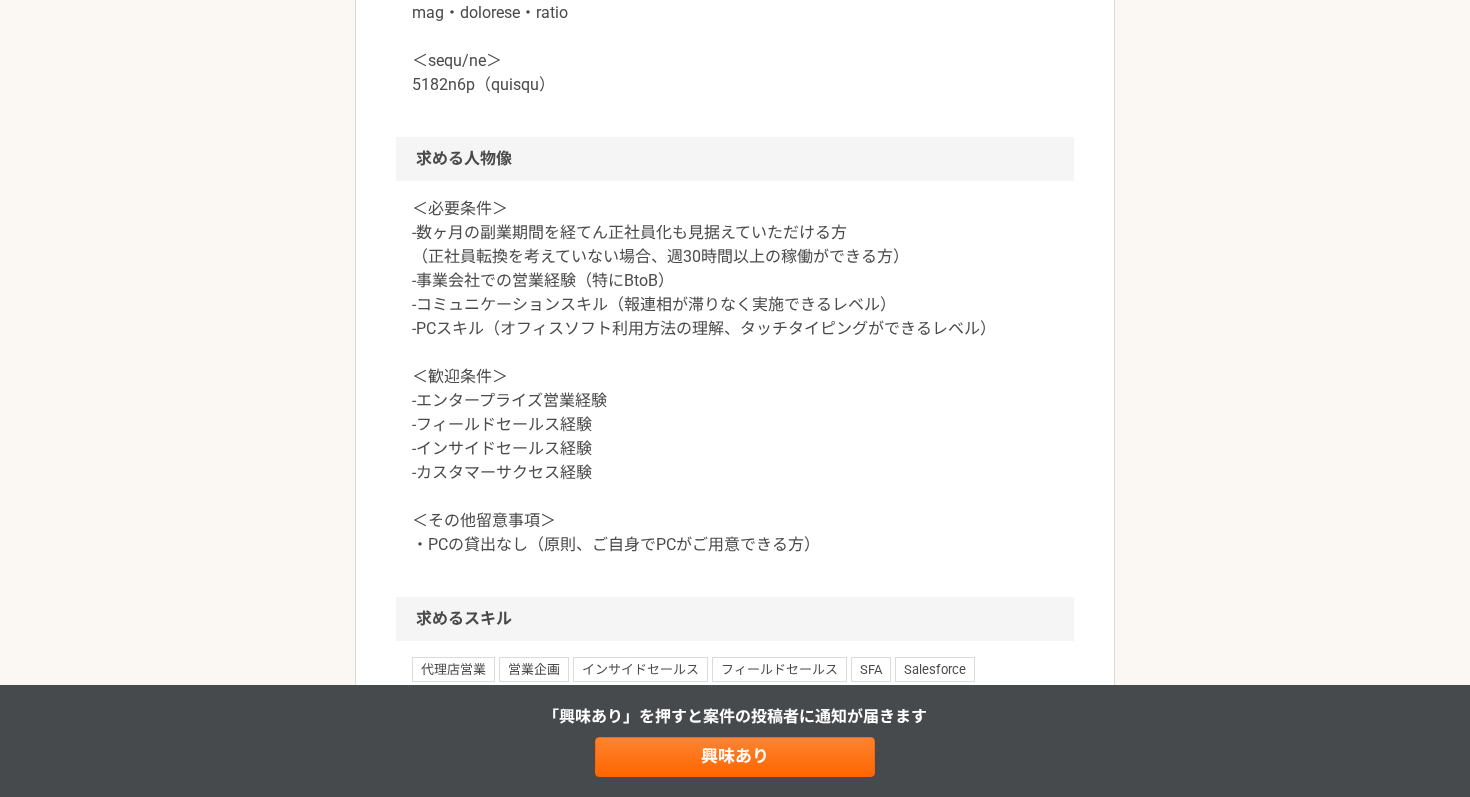 scroll, scrollTop: 1993, scrollLeft: 0, axis: vertical 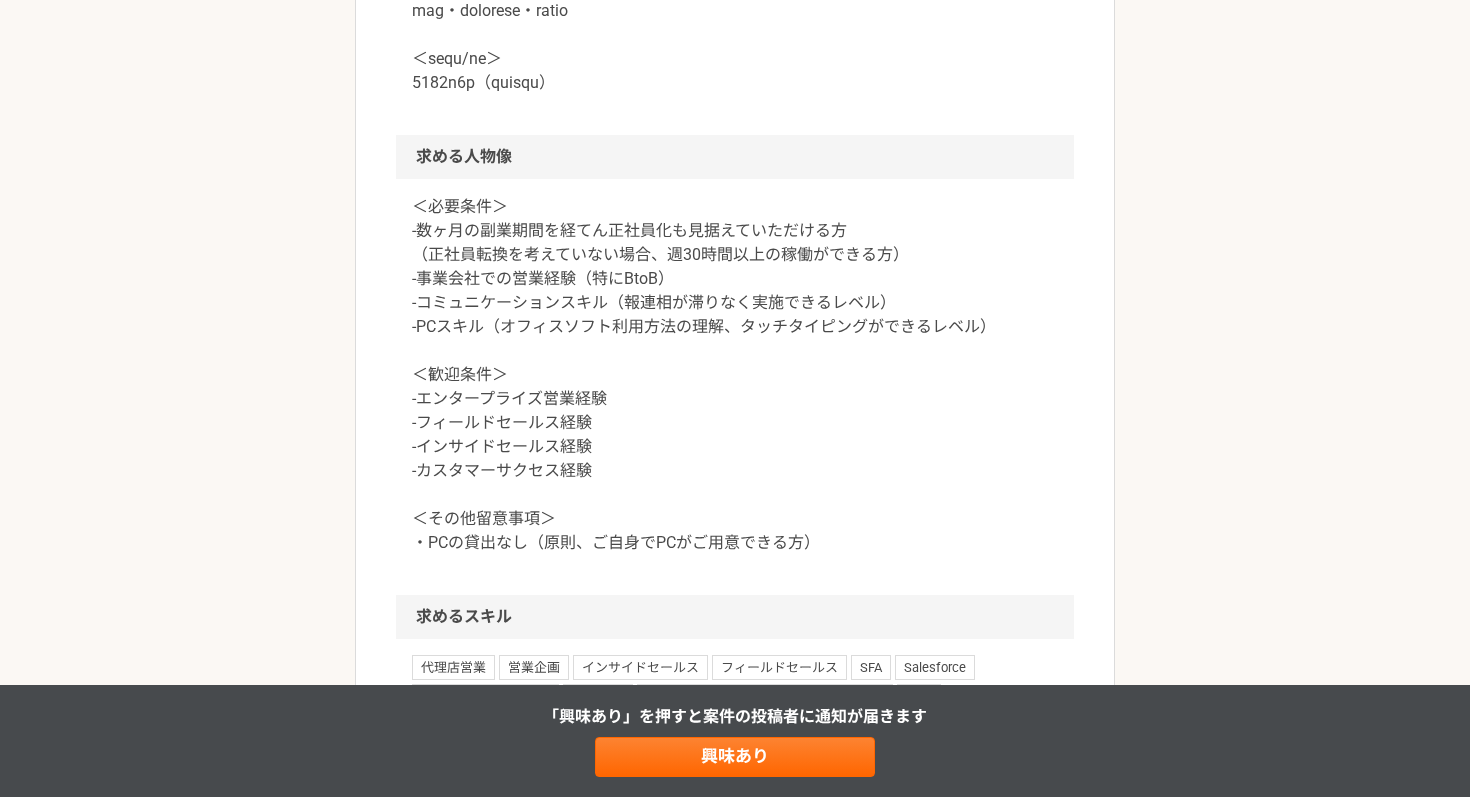 click on "＜必要条件＞
-数ヶ月の副業期間を経てん正社員化も見据えていただける方
（正社員転換を考えていない場合、週30時間以上の稼働ができる方）
-事業会社での営業経験（特にBtoB）
-コミュニケーションスキル（報連相が滞りなく実施できるレベル）
-PCスキル（オフィスソフト利用方法の理解、タッチタイピングができるレベル）
＜歓迎条件＞
-エンタープライズ営業経験
-フィールドセールス経験
-インサイドセールス経験
-カスタマーサクセス経験
＜その他留意事項＞
・PCの貸出なし（原則、ご自身でPCがご用意できる方）" at bounding box center (735, 375) 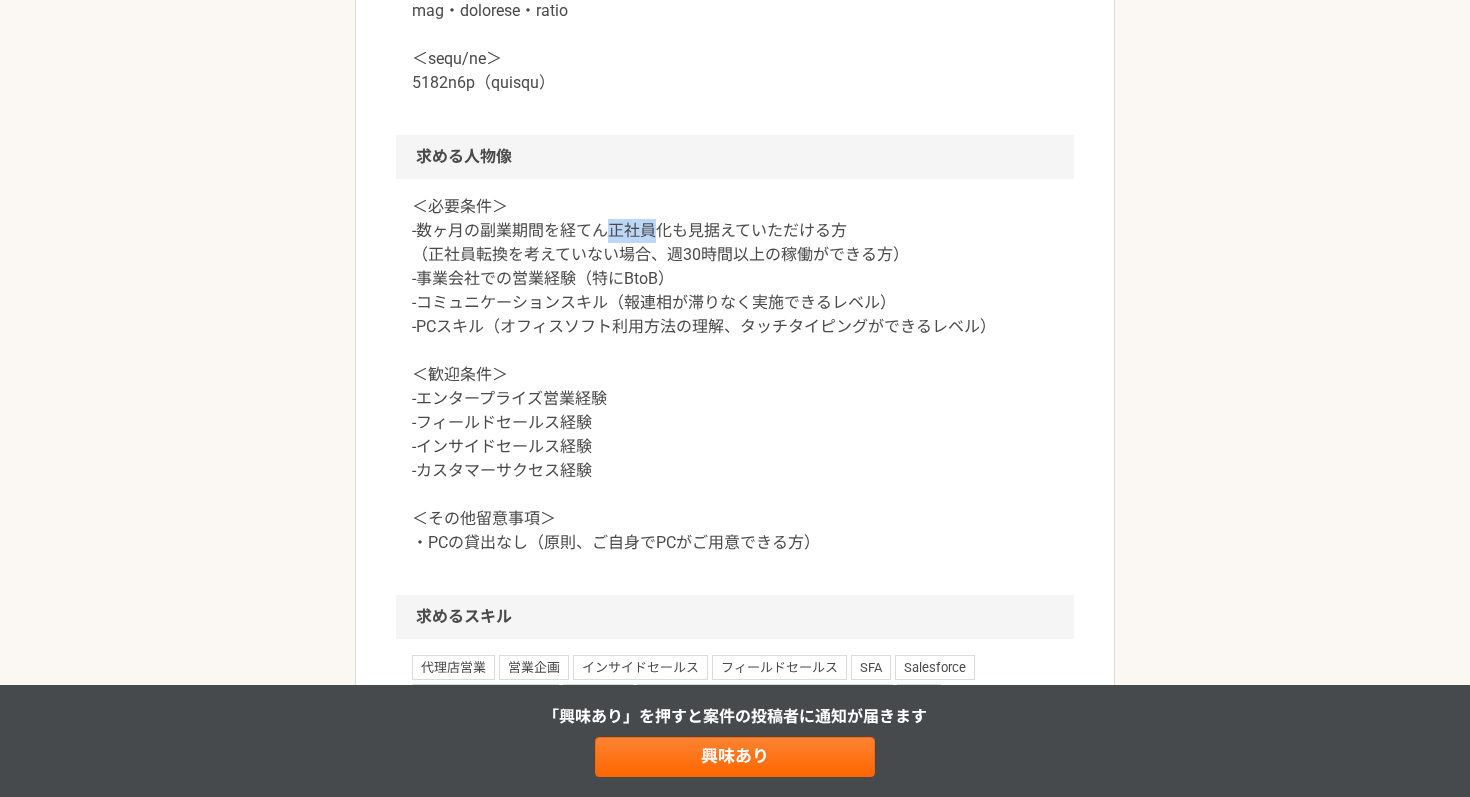 click on "＜必要条件＞
-数ヶ月の副業期間を経てん正社員化も見据えていただける方
（正社員転換を考えていない場合、週30時間以上の稼働ができる方）
-事業会社での営業経験（特にBtoB）
-コミュニケーションスキル（報連相が滞りなく実施できるレベル）
-PCスキル（オフィスソフト利用方法の理解、タッチタイピングができるレベル）
＜歓迎条件＞
-エンタープライズ営業経験
-フィールドセールス経験
-インサイドセールス経験
-カスタマーサクセス経験
＜その他留意事項＞
・PCの貸出なし（原則、ご自身でPCがご用意できる方）" at bounding box center (735, 375) 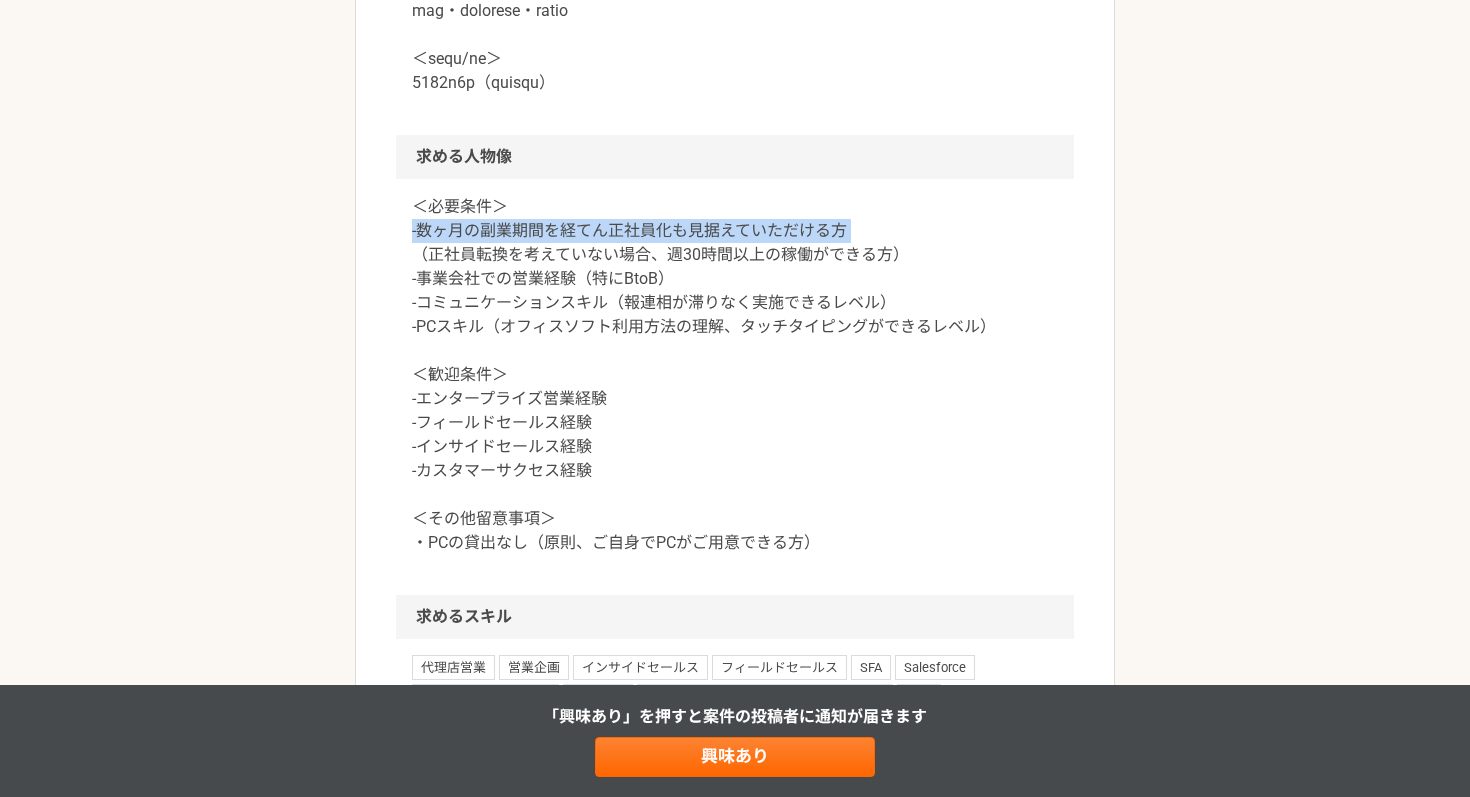 click on "＜必要条件＞
-数ヶ月の副業期間を経てん正社員化も見据えていただける方
（正社員転換を考えていない場合、週30時間以上の稼働ができる方）
-事業会社での営業経験（特にBtoB）
-コミュニケーションスキル（報連相が滞りなく実施できるレベル）
-PCスキル（オフィスソフト利用方法の理解、タッチタイピングができるレベル）
＜歓迎条件＞
-エンタープライズ営業経験
-フィールドセールス経験
-インサイドセールス経験
-カスタマーサクセス経験
＜その他留意事項＞
・PCの貸出なし（原則、ご自身でPCがご用意できる方）" at bounding box center (735, 375) 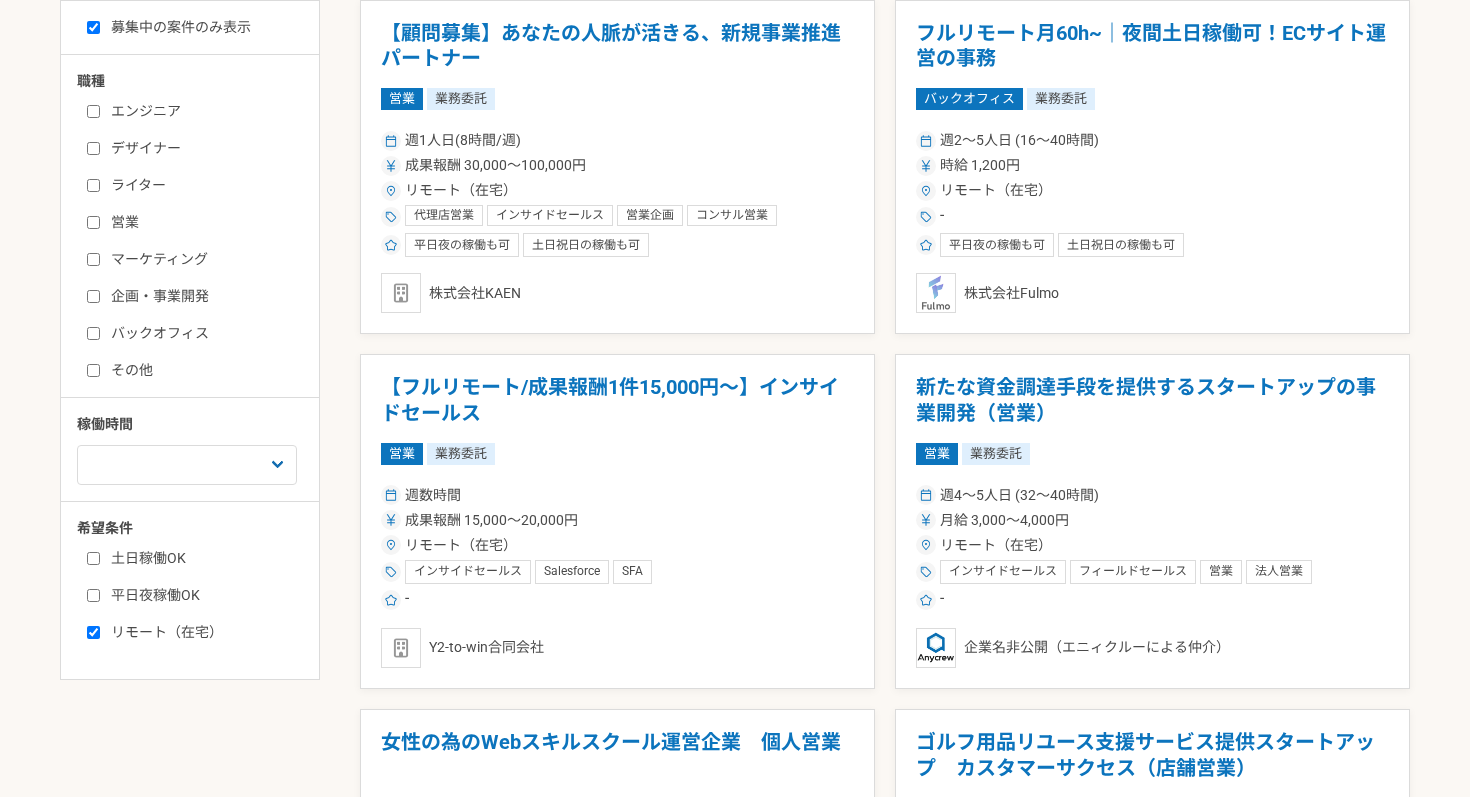 scroll, scrollTop: 0, scrollLeft: 0, axis: both 